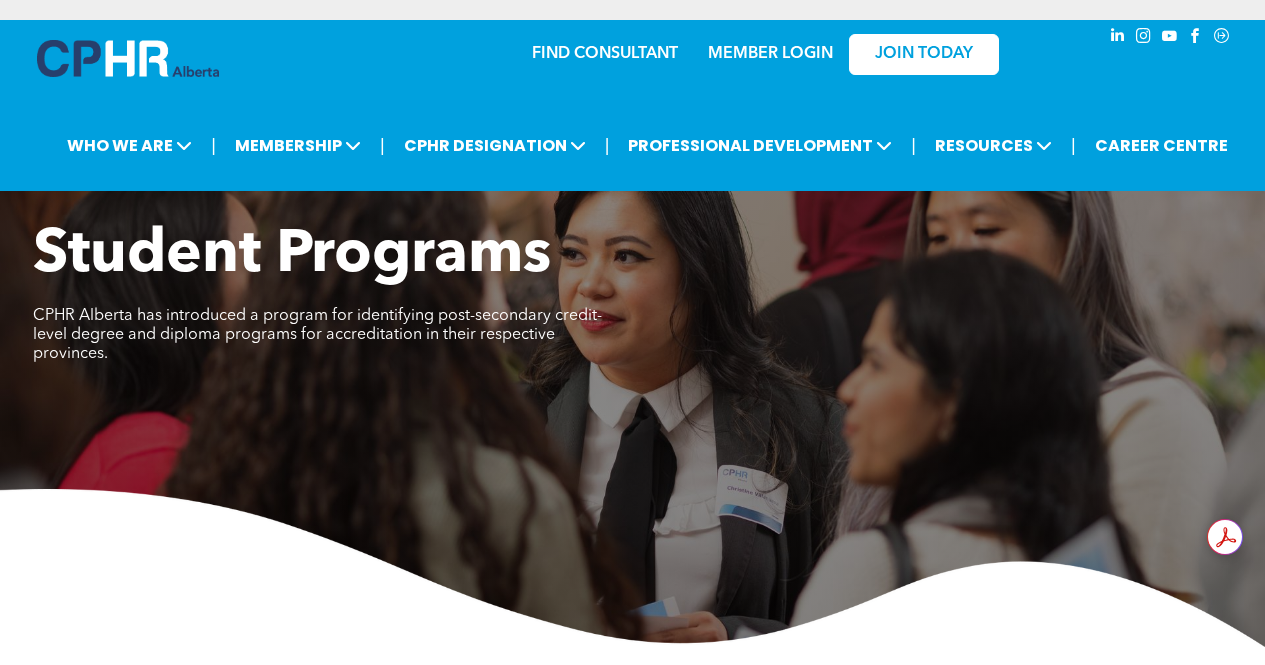 scroll, scrollTop: 0, scrollLeft: 0, axis: both 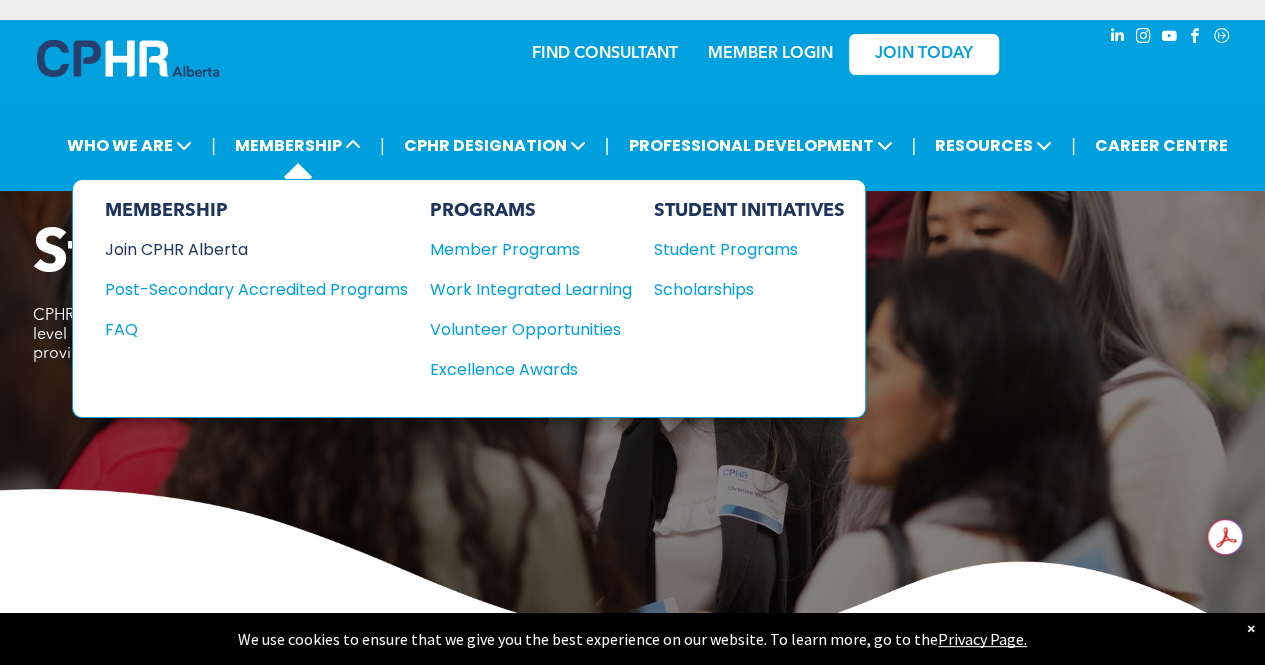 click on "Join CPHR Alberta" at bounding box center [241, 249] 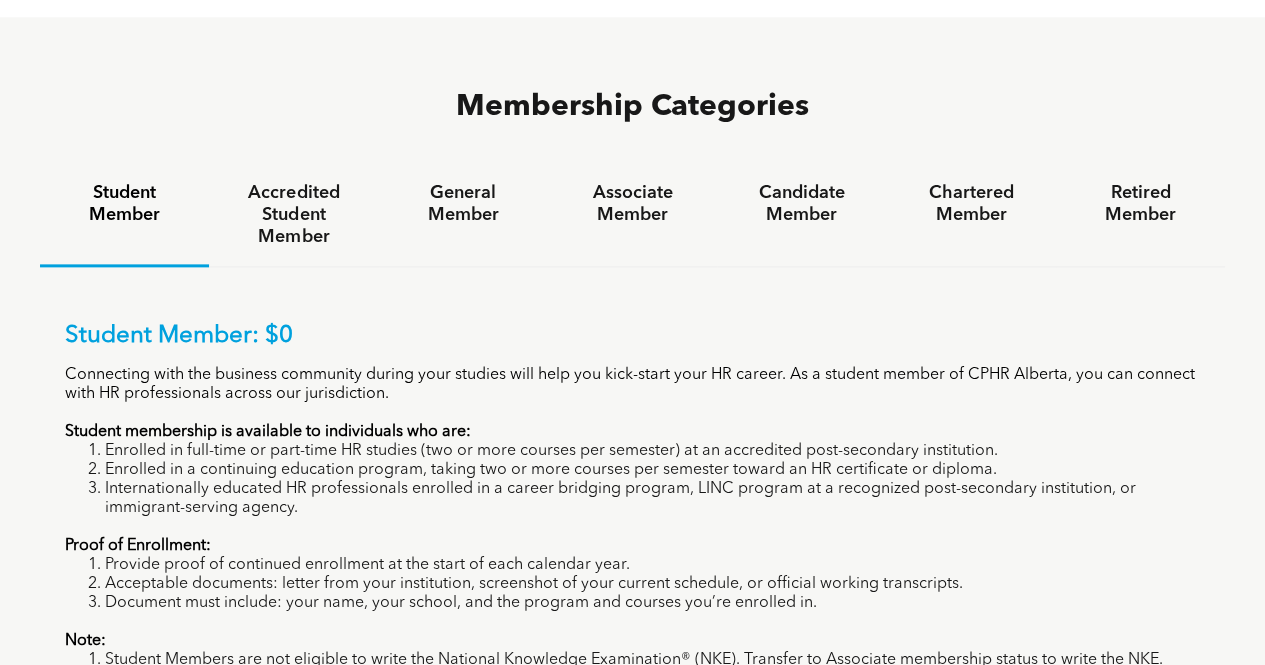 scroll, scrollTop: 1160, scrollLeft: 0, axis: vertical 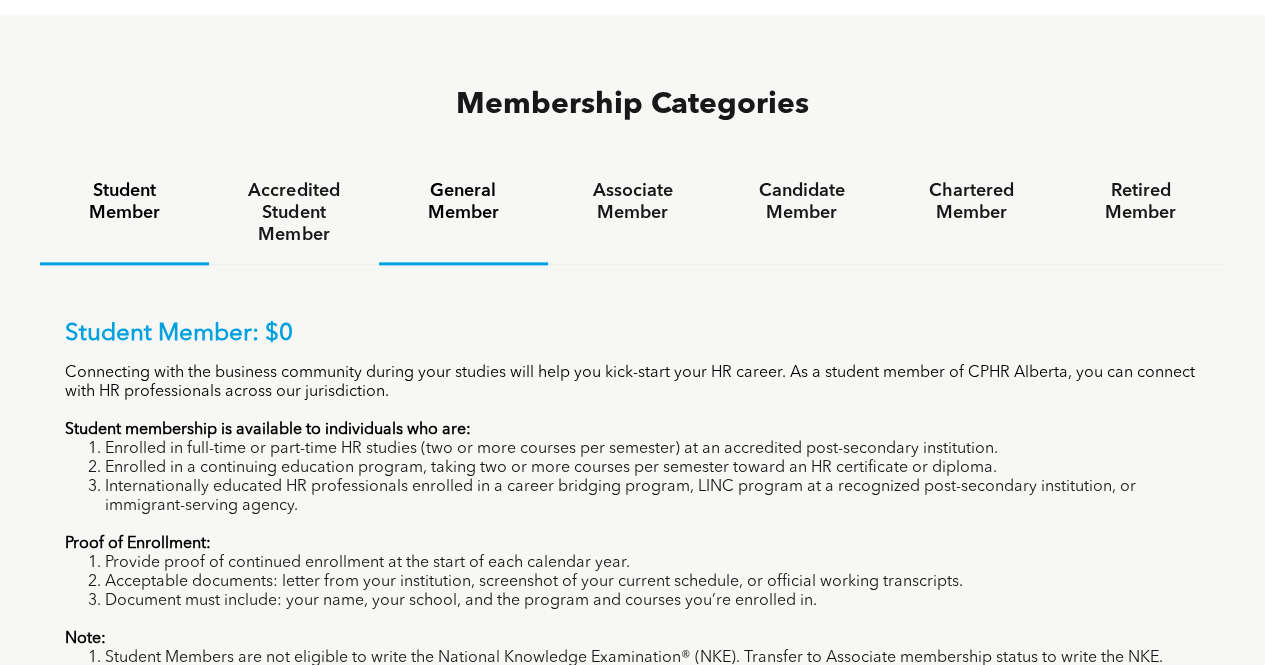 click on "General Member" at bounding box center [463, 202] 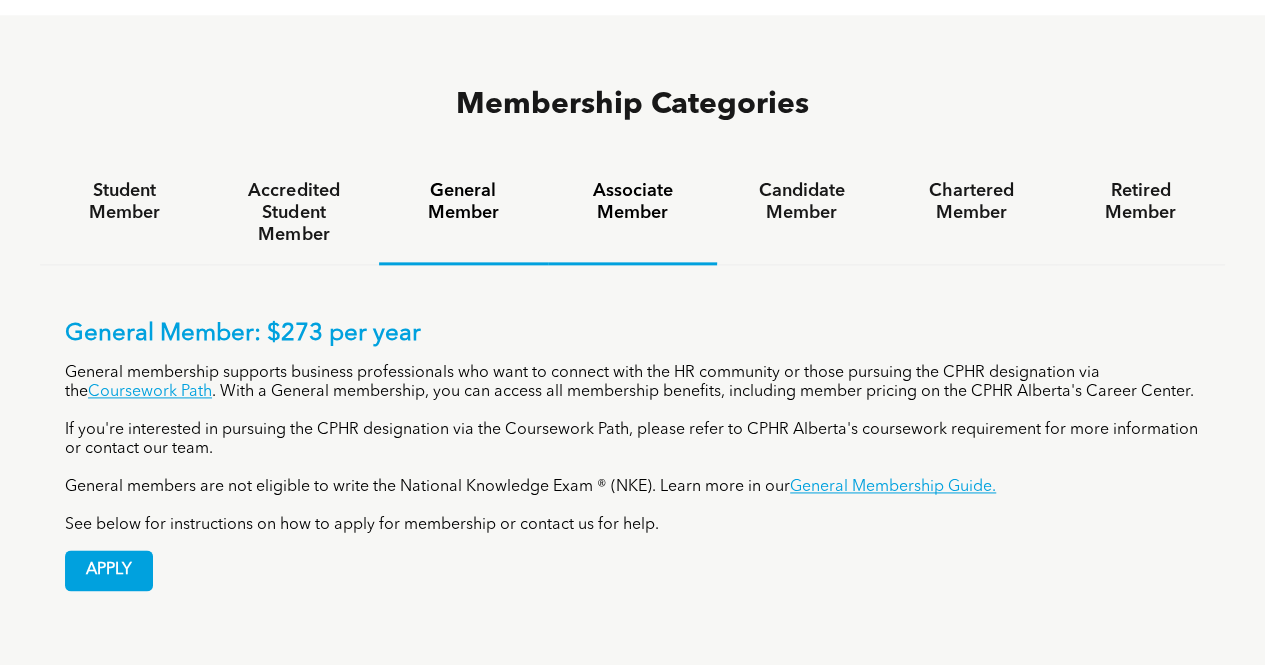 click on "Associate Member" at bounding box center (632, 202) 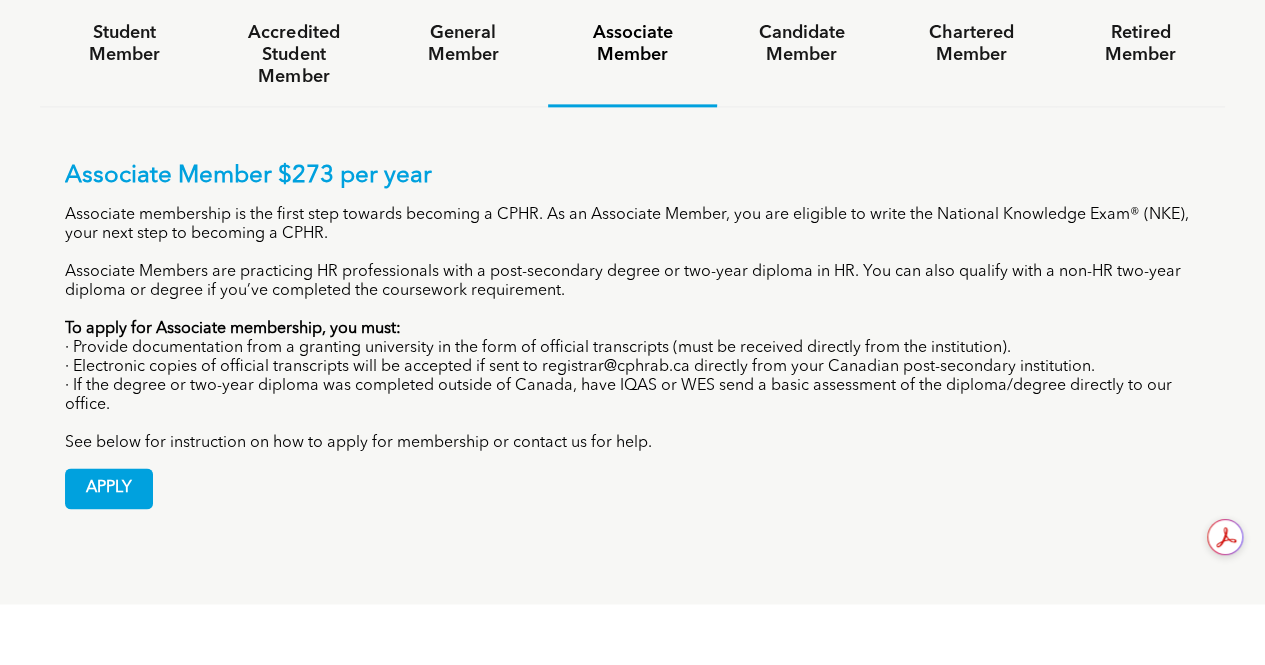 scroll, scrollTop: 1320, scrollLeft: 0, axis: vertical 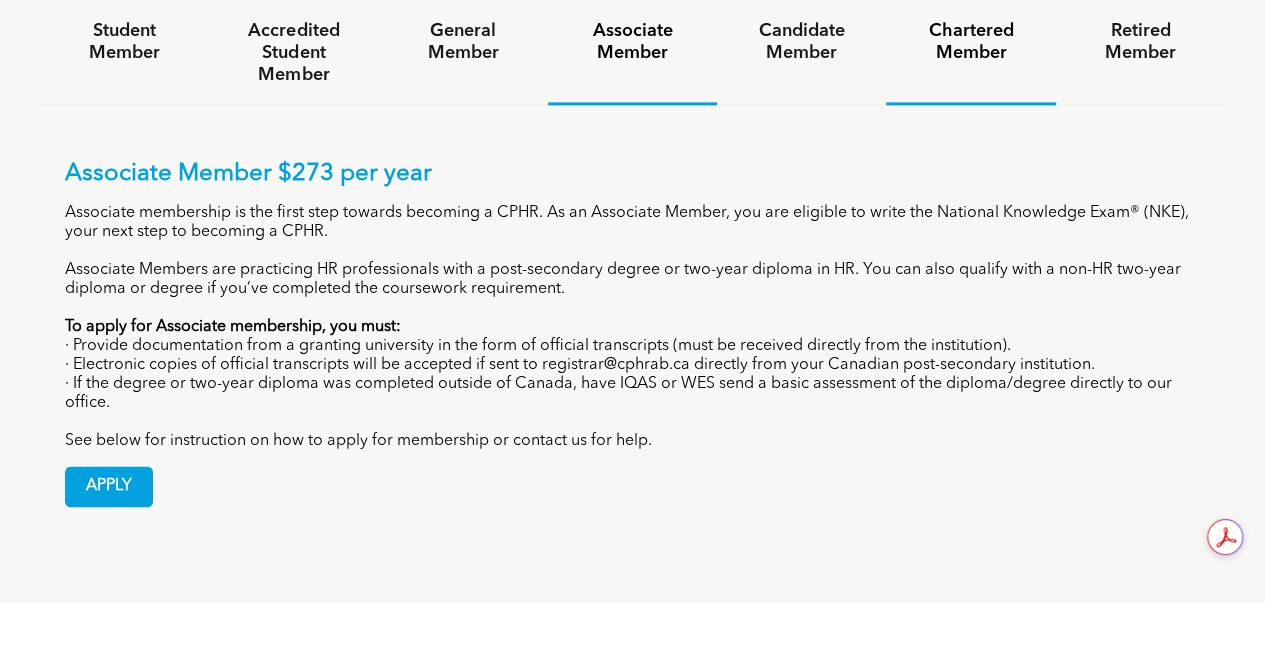 click on "Chartered Member" at bounding box center [970, 42] 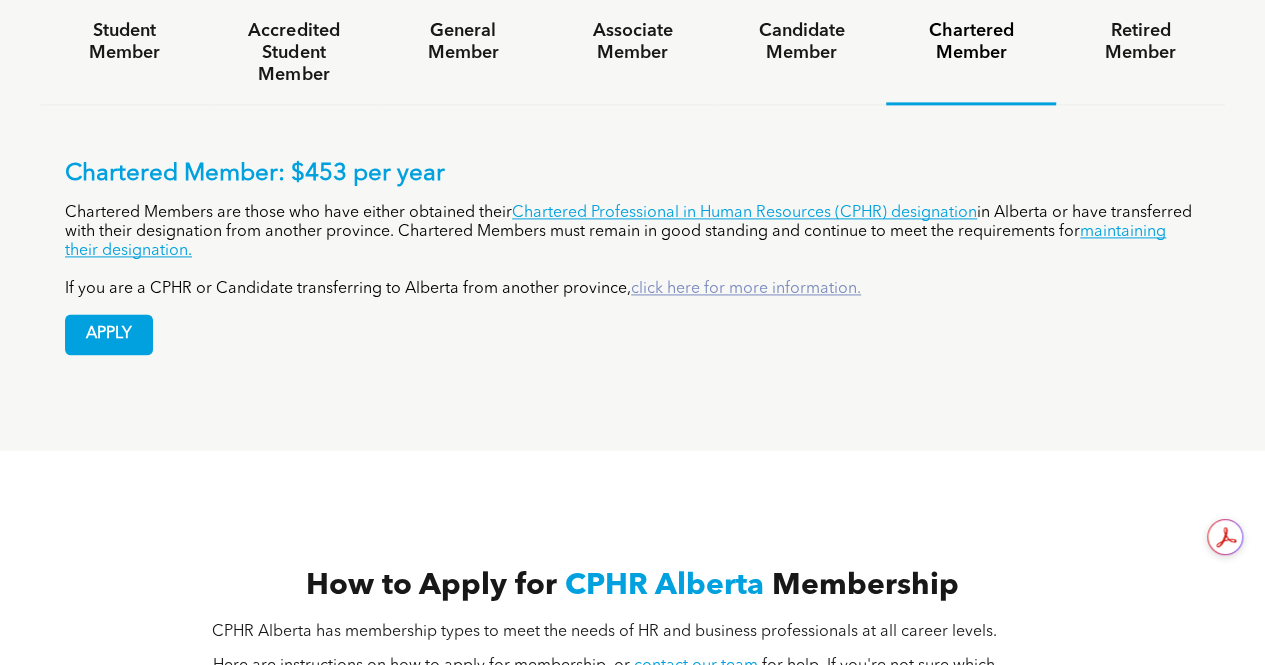 click on "click here for more information." at bounding box center (746, 289) 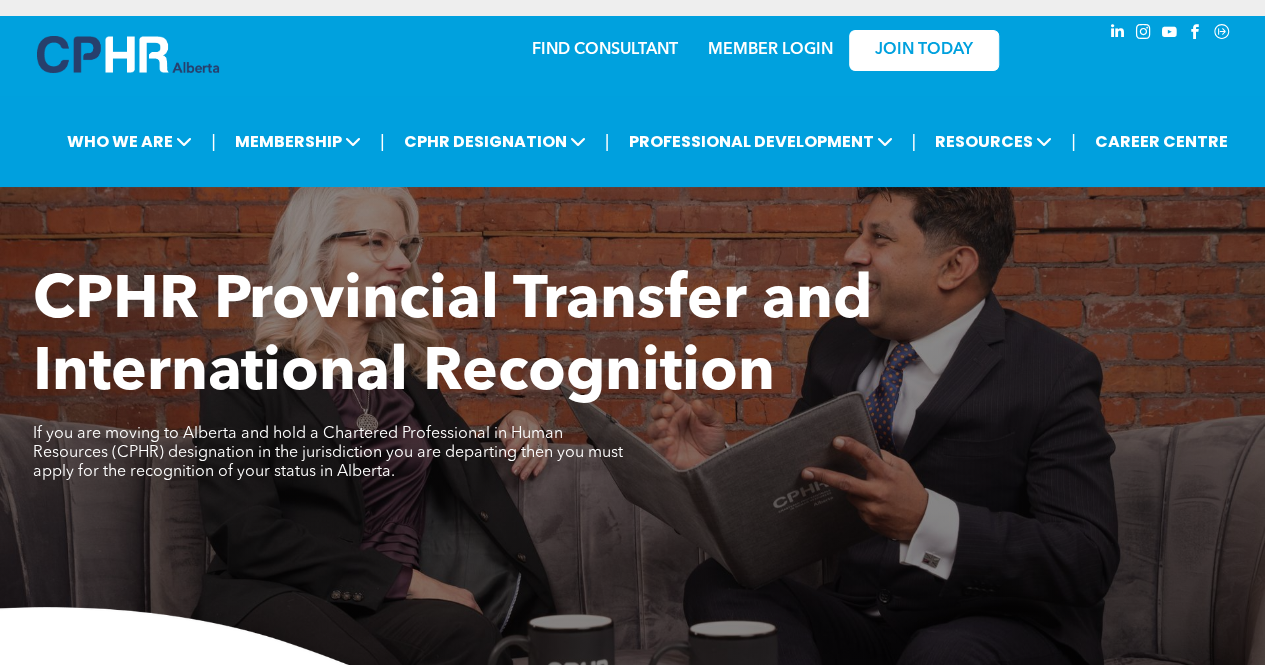 scroll, scrollTop: 0, scrollLeft: 0, axis: both 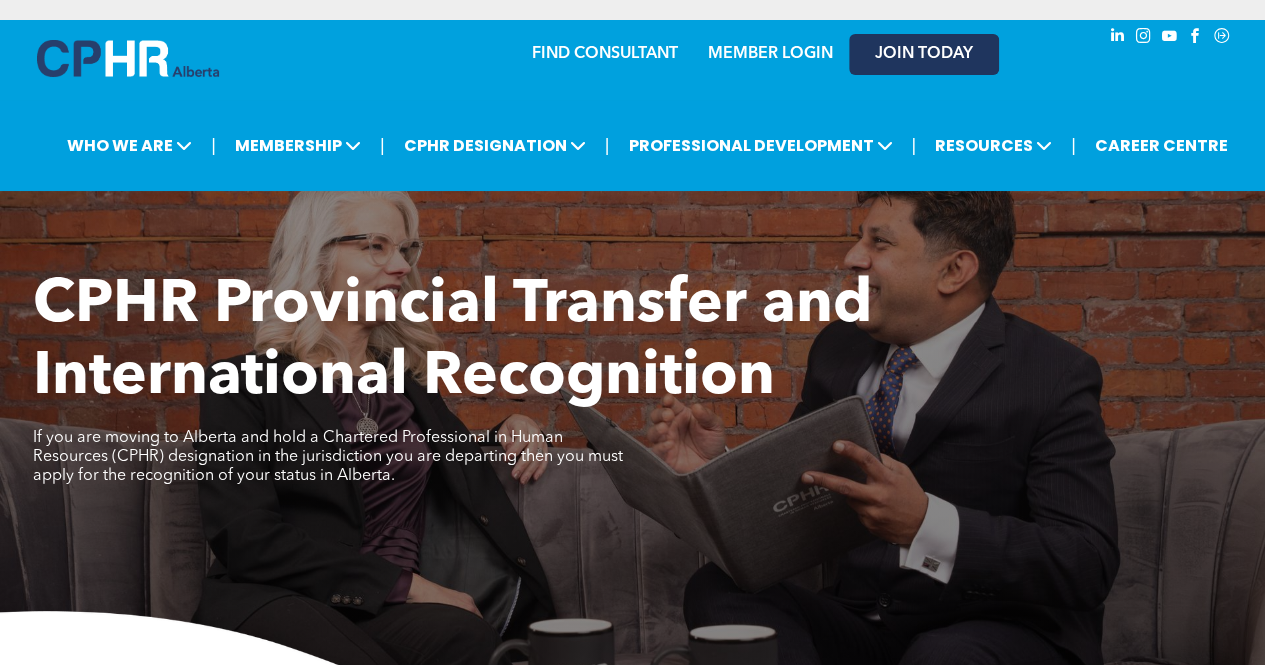 click on "JOIN TODAY" at bounding box center [924, 54] 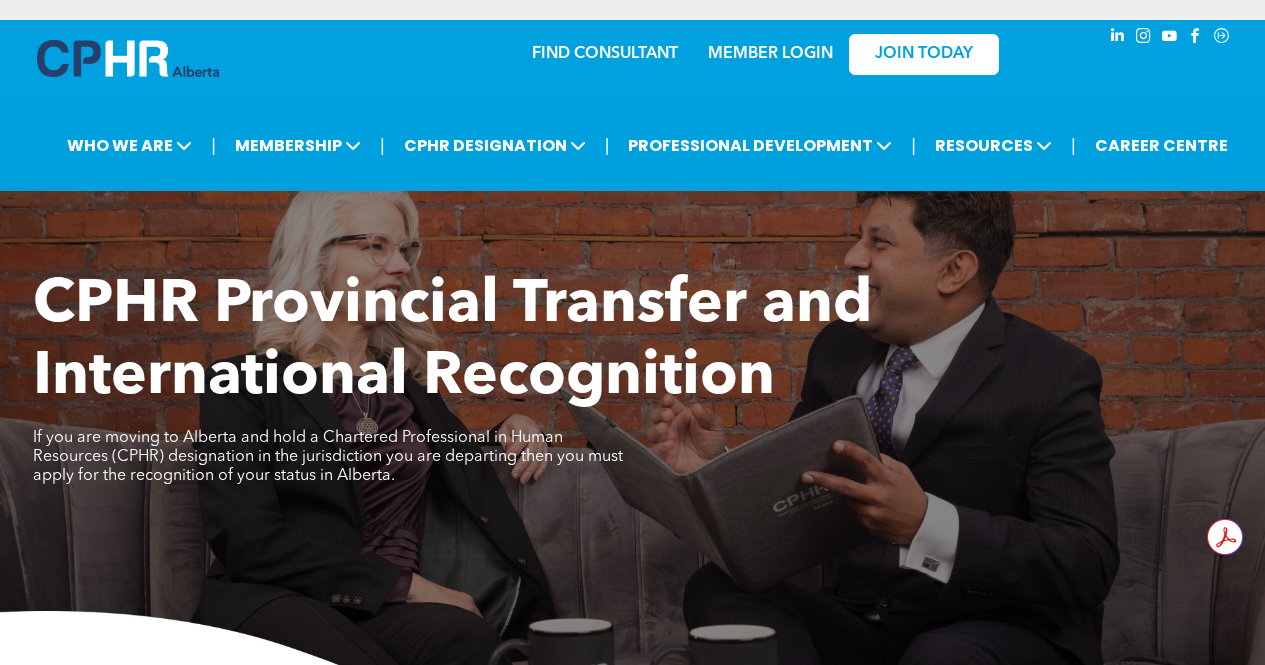 scroll, scrollTop: 0, scrollLeft: 0, axis: both 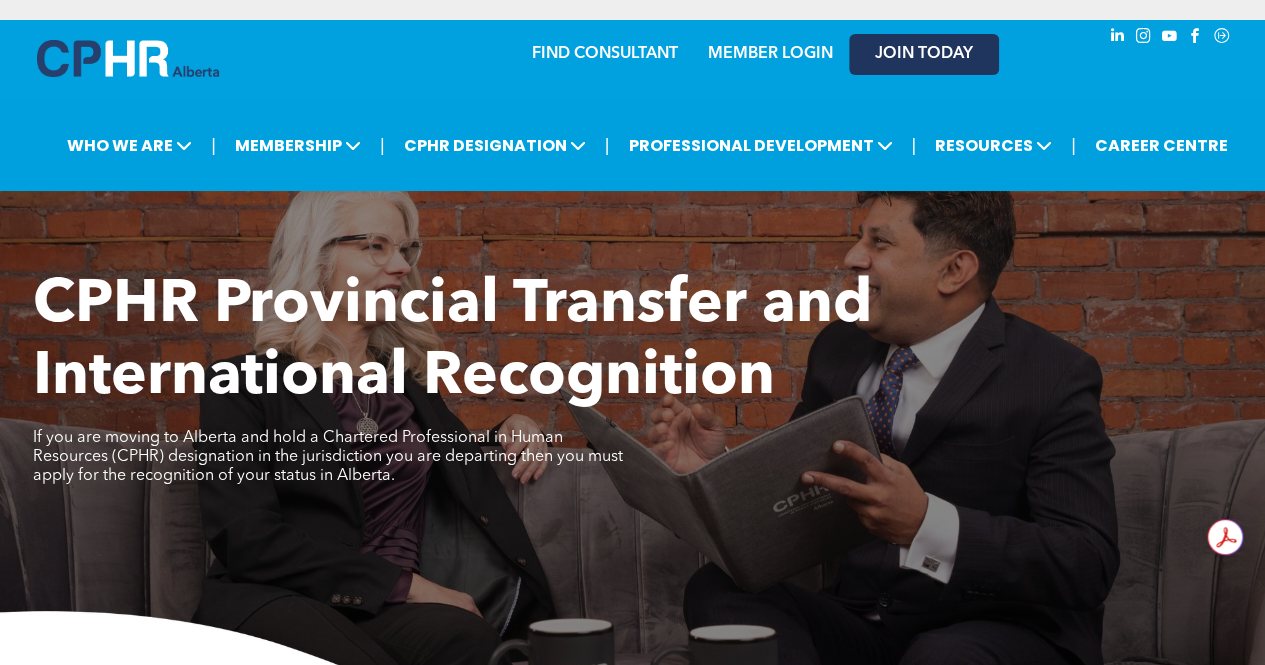 click on "JOIN TODAY" at bounding box center (924, 54) 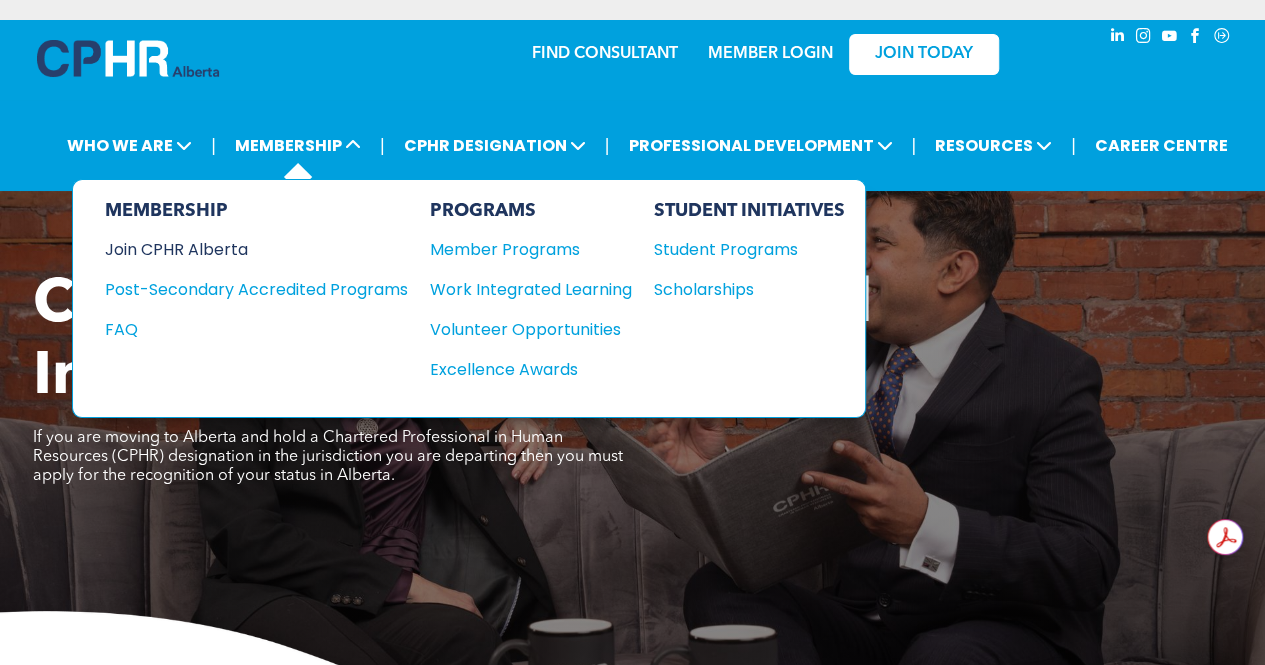 click on "Join CPHR Alberta" at bounding box center [241, 249] 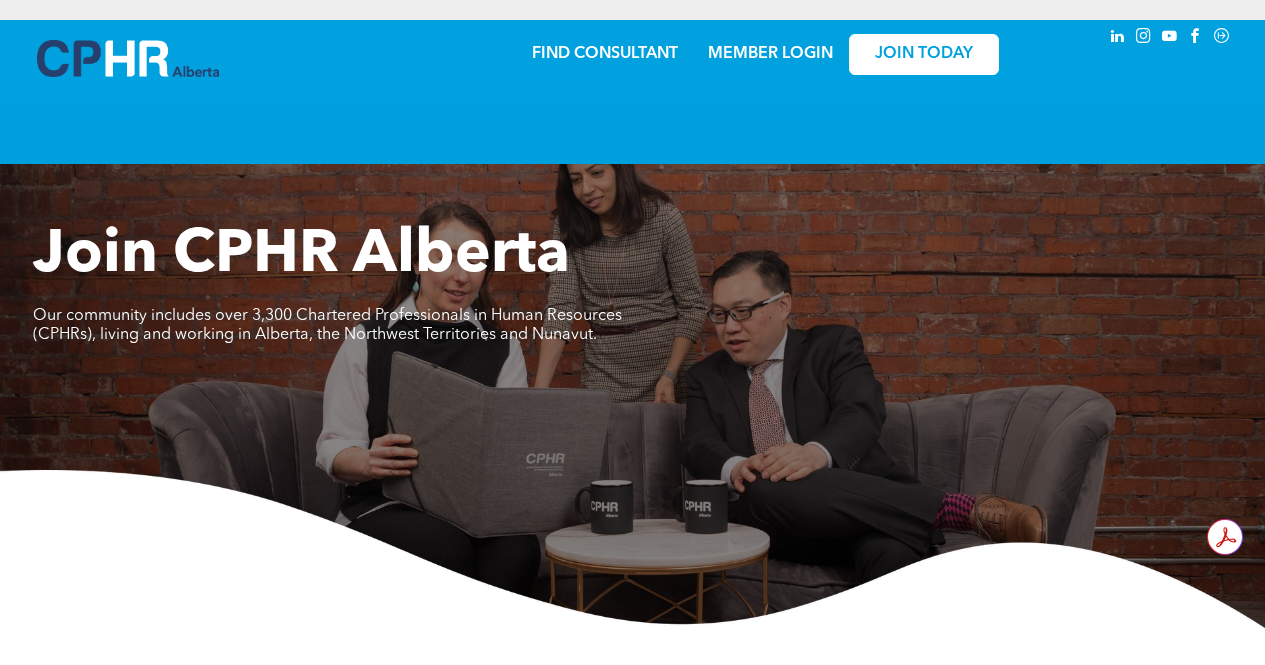 scroll, scrollTop: 0, scrollLeft: 0, axis: both 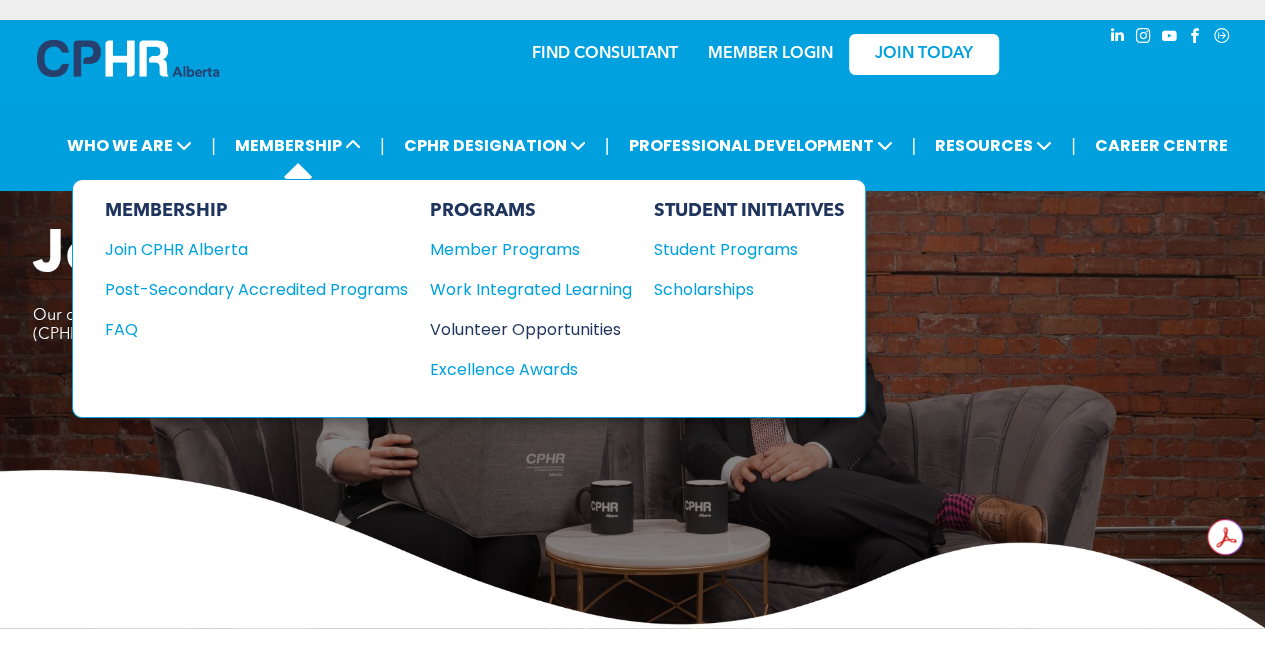 click on "Volunteer Opportunities" at bounding box center (521, 329) 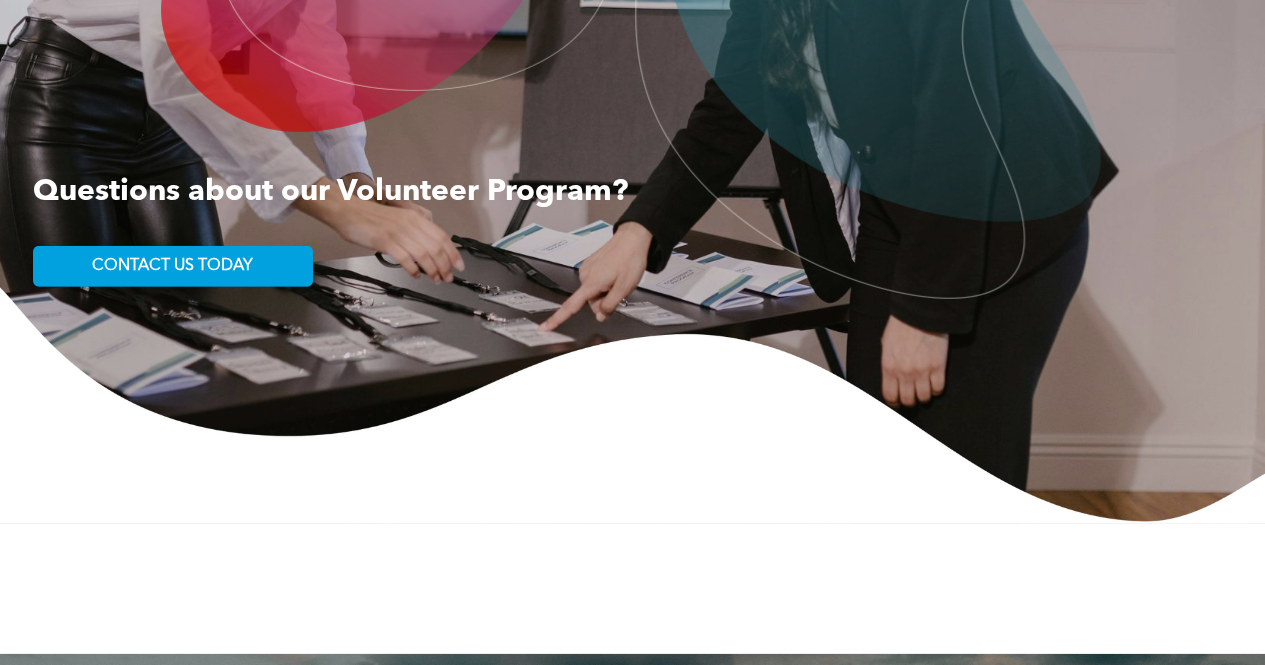 scroll, scrollTop: 2960, scrollLeft: 0, axis: vertical 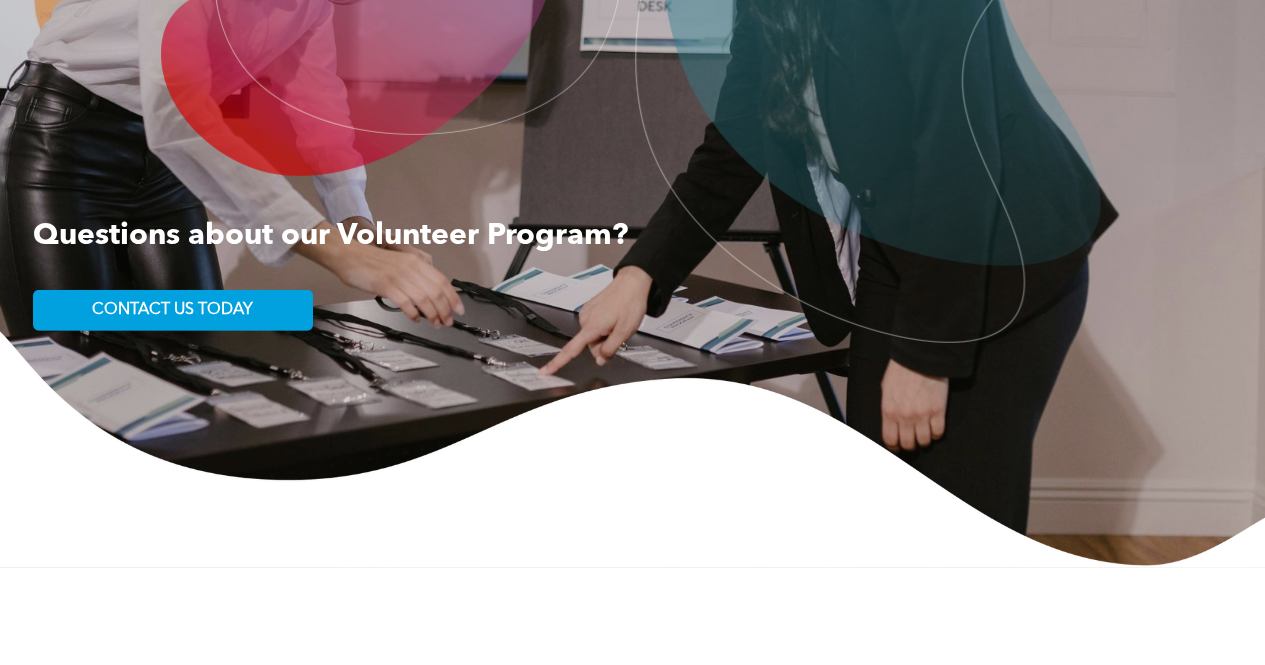 click on "Questions about our Volunteer Program?
﻿
CONTACT US TODAY" at bounding box center [633, 274] 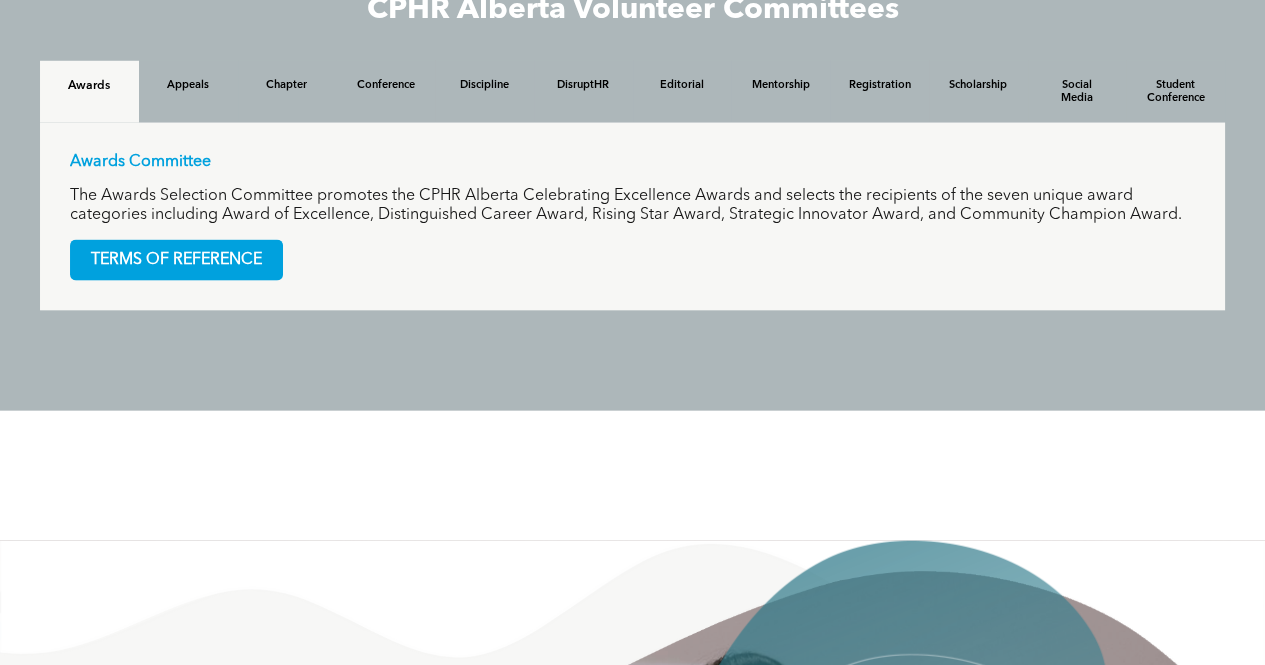 scroll, scrollTop: 1937, scrollLeft: 0, axis: vertical 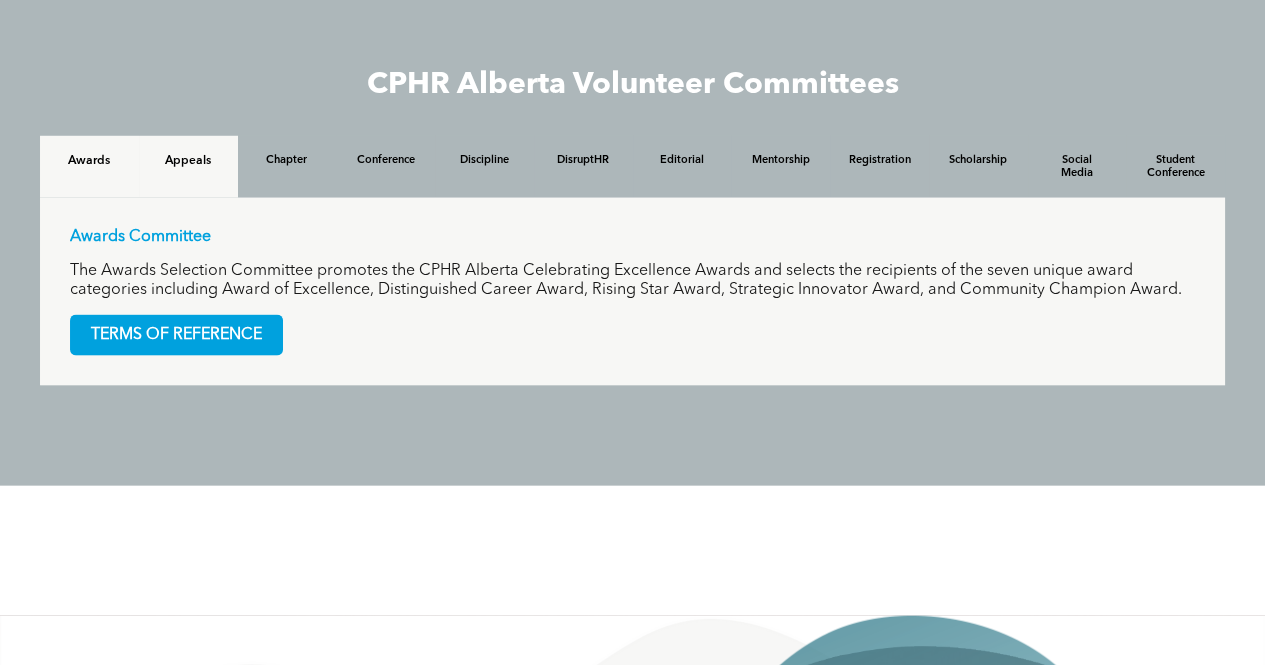 click on "Appeals" at bounding box center [188, 161] 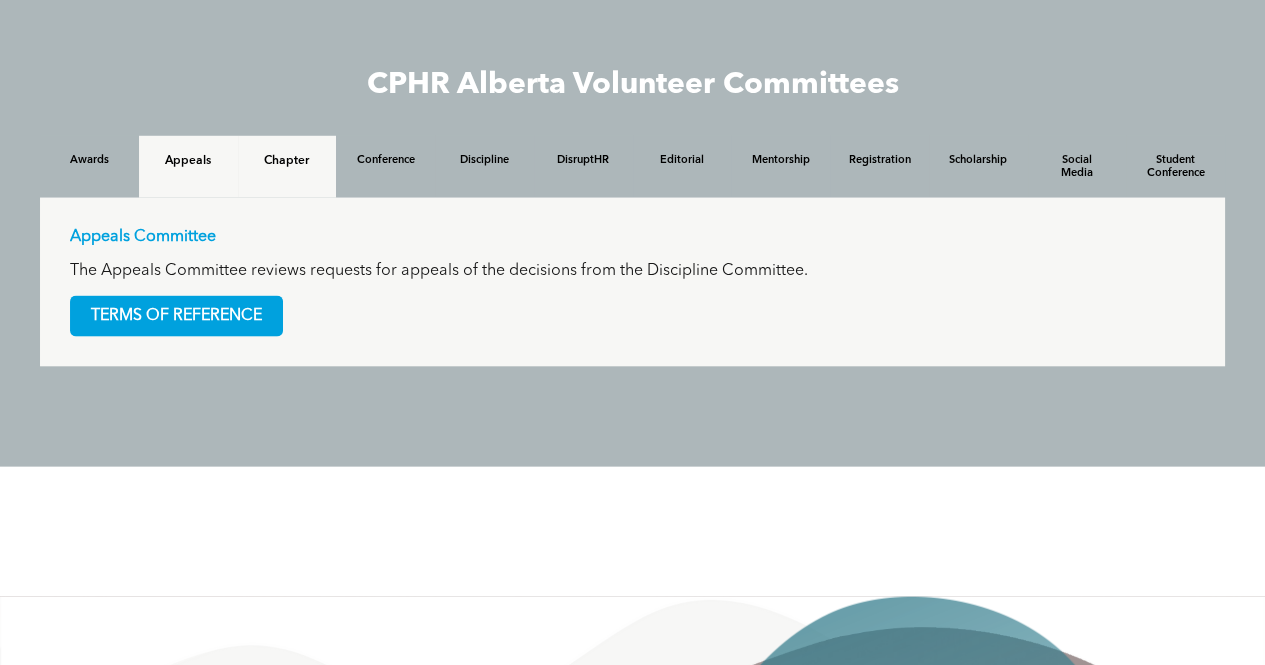 click on "Chapter" at bounding box center [287, 161] 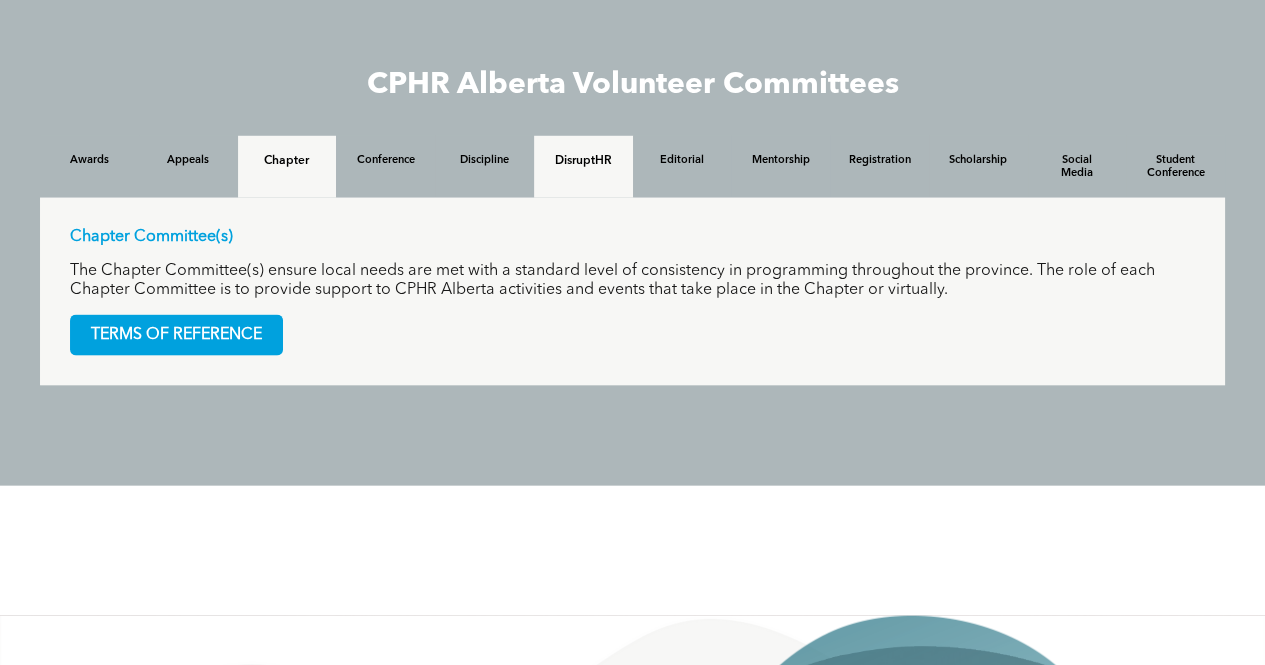 click on "DisruptHR" at bounding box center [583, 161] 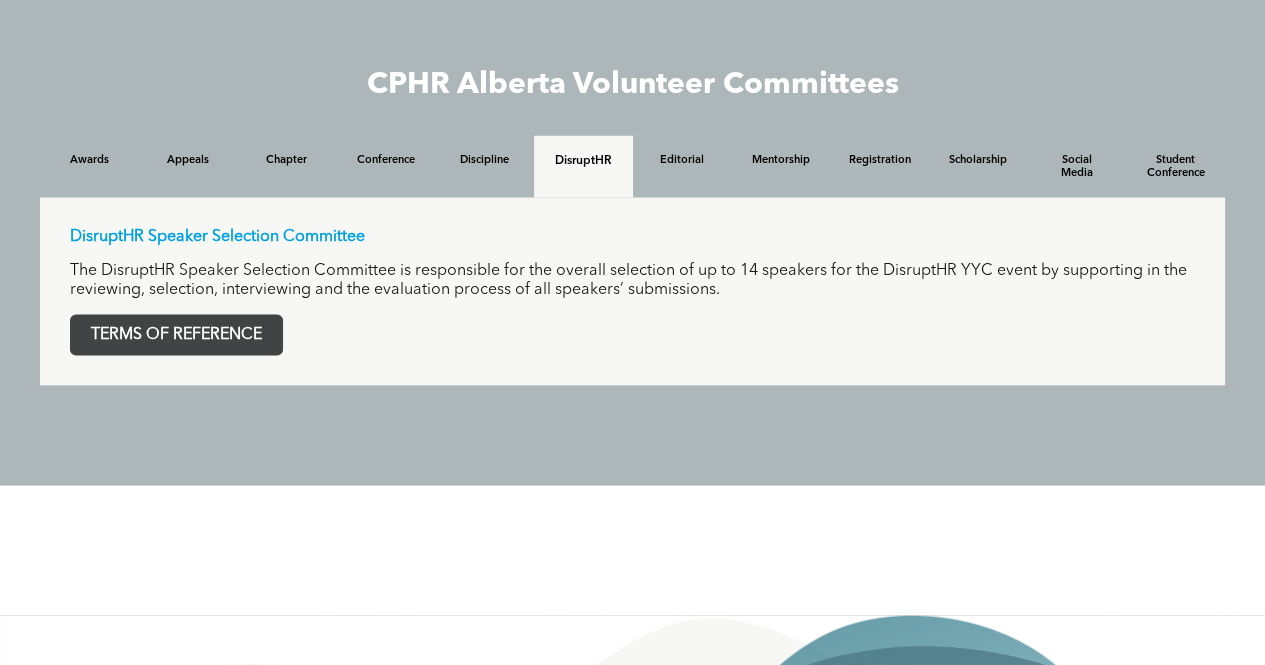 click on "TERMS OF REFERENCE" at bounding box center (176, 335) 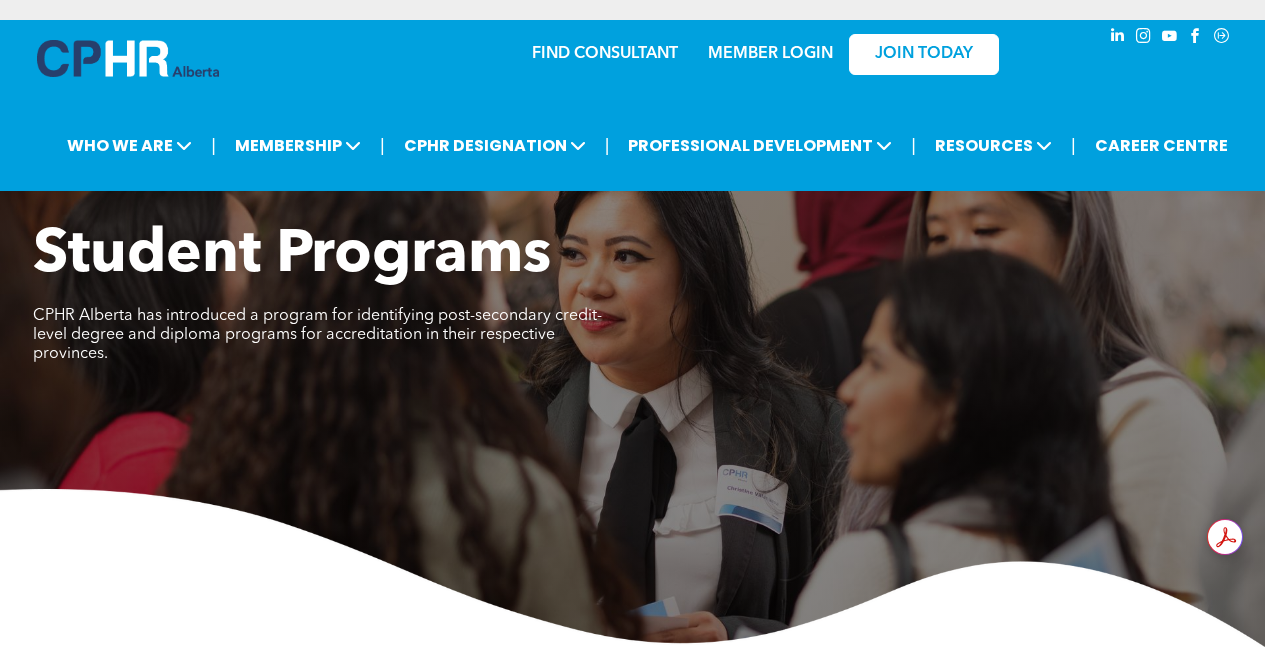 scroll, scrollTop: 0, scrollLeft: 0, axis: both 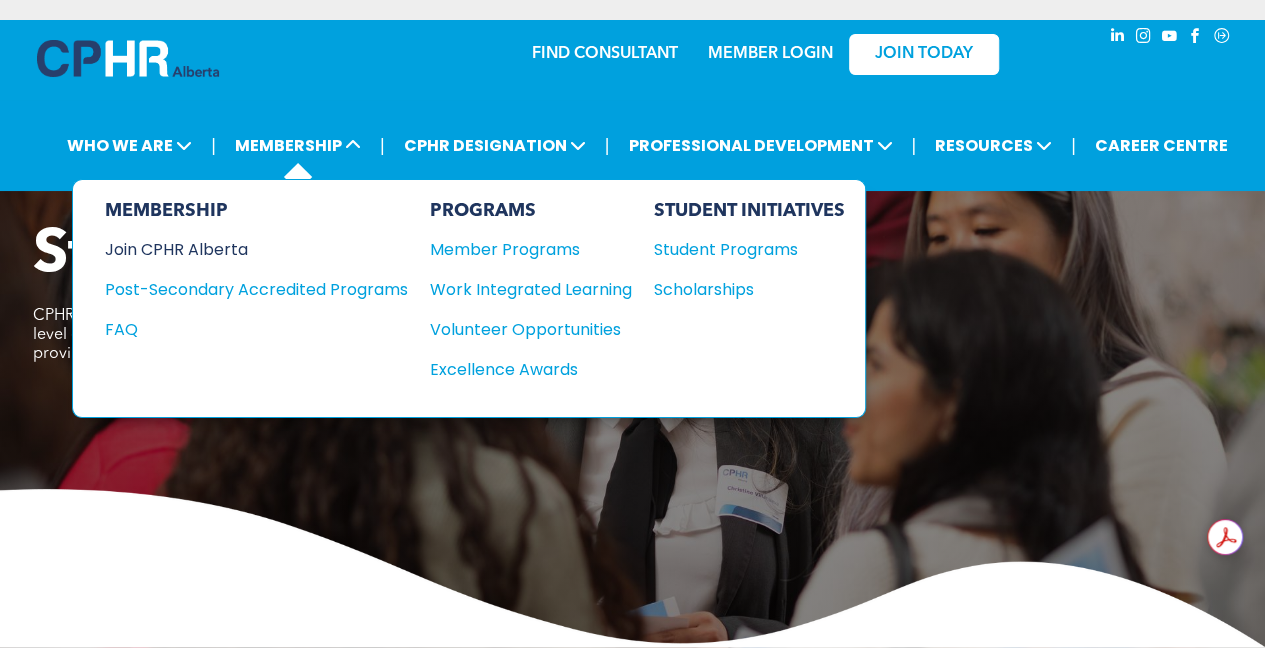 click on "Join CPHR Alberta" at bounding box center (241, 249) 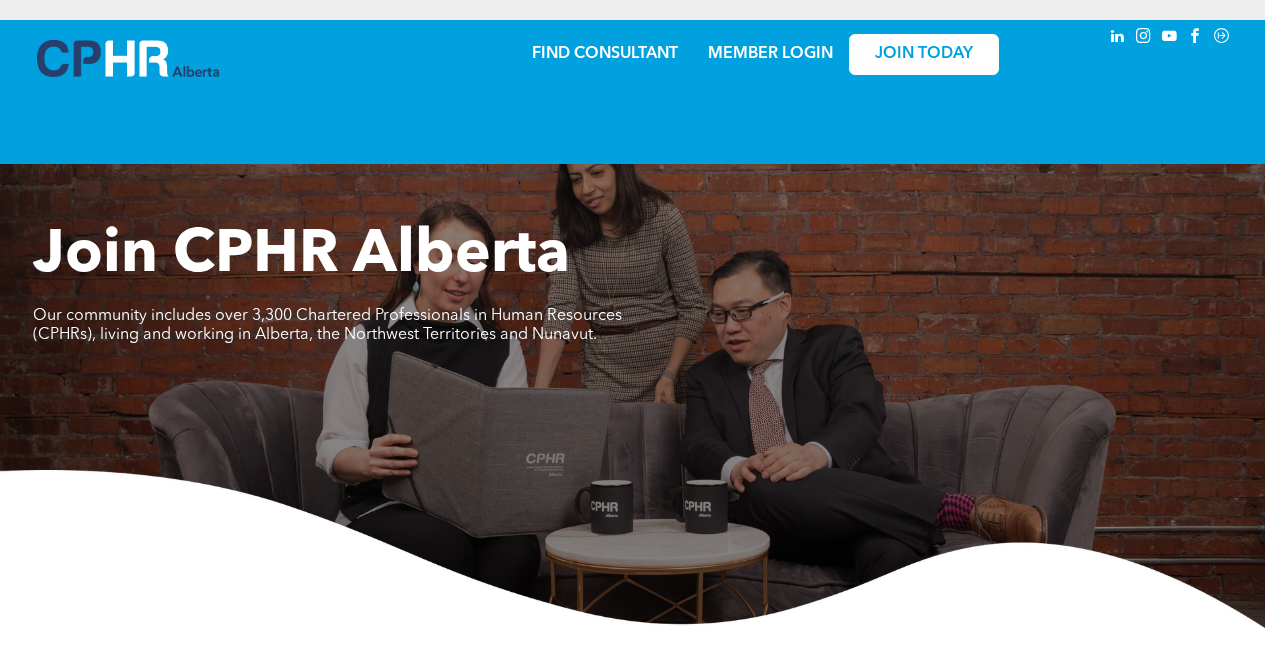 scroll, scrollTop: 0, scrollLeft: 0, axis: both 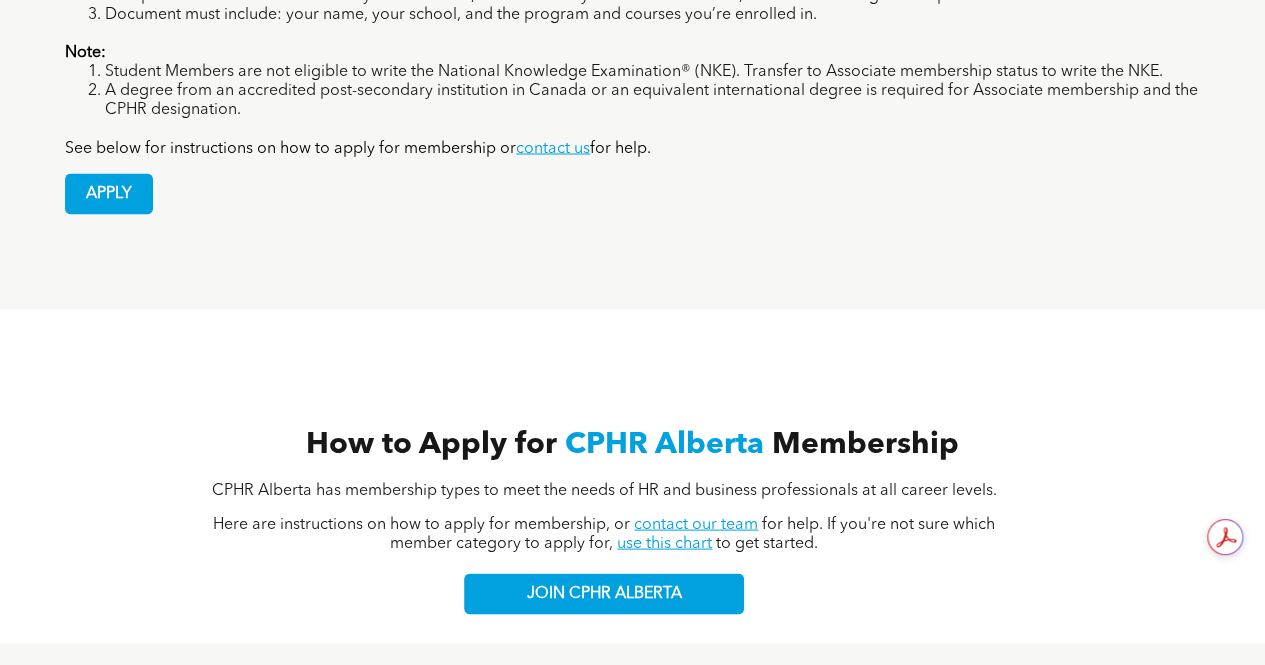 click on "Membership Categories
Student Member
Accredited Student Member
General Member
Associate Member
Candidate Member
Chartered Member
Retired Member
Student Member: $0
Connecting with the business community during your studies will help you kick-start your HR career. As a student member of CPHR Alberta, you can connect with HR professionals across our jurisdiction. Student membership is available to individuals who are:   Enrolled in full-time or part-time HR studies (two or more courses per semester) at an accredited post-secondary institution. Enrolled in a continuing education program, taking two or more courses per semester toward an HR certificate or diploma. Internationally educated HR professionals enrolled in a career bridging program, LINC program at a recognized post-secondary institution, or immigrant-serving agency.
Proof of Enrollment:
Note:
contact us
for help.
APPLY" at bounding box center [632, -131] 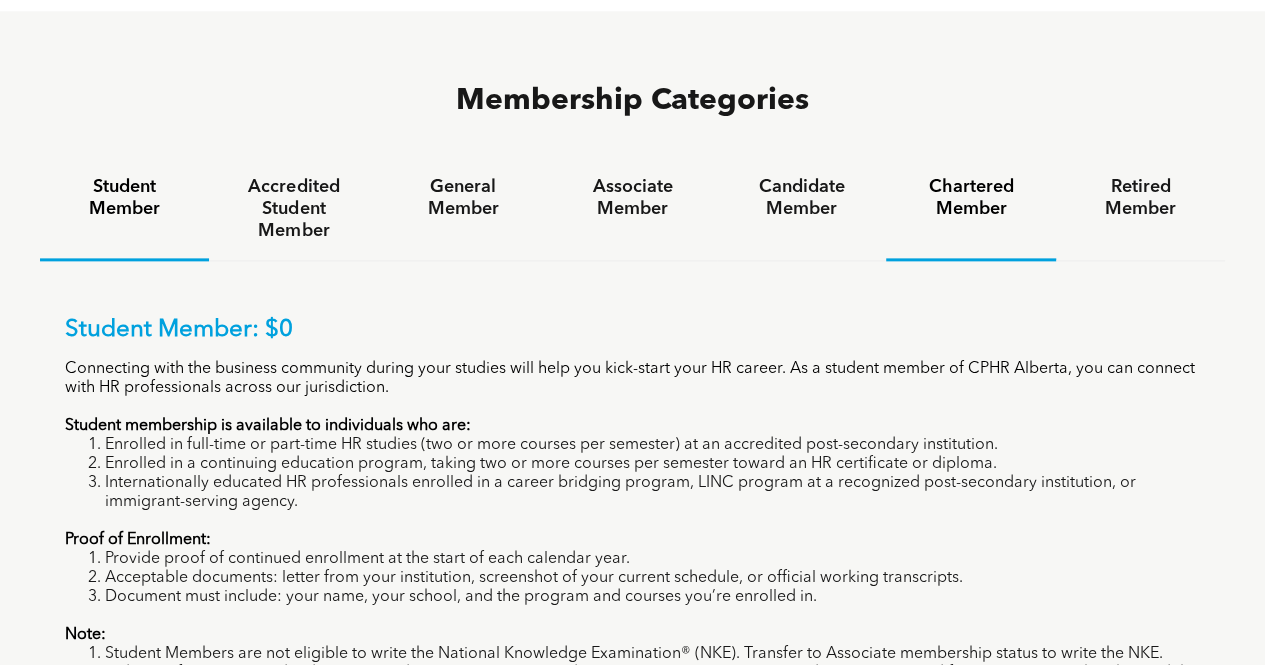 click on "Chartered Member" at bounding box center [970, 198] 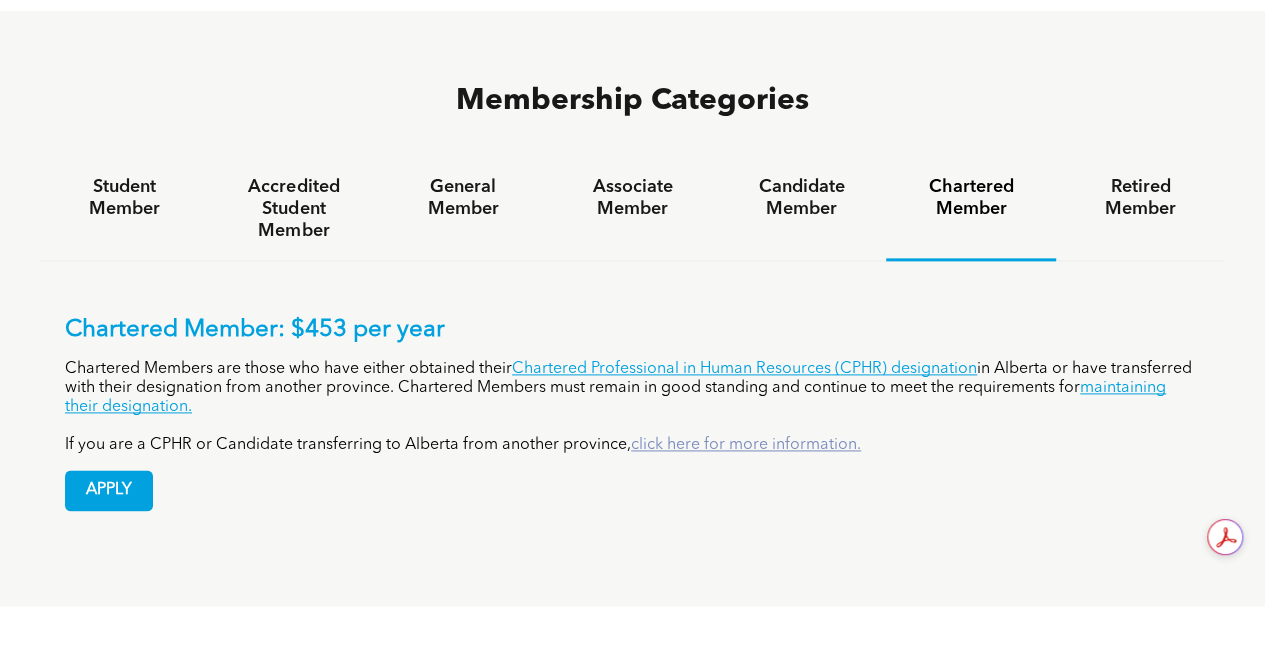 click on "click here for more information." at bounding box center [746, 445] 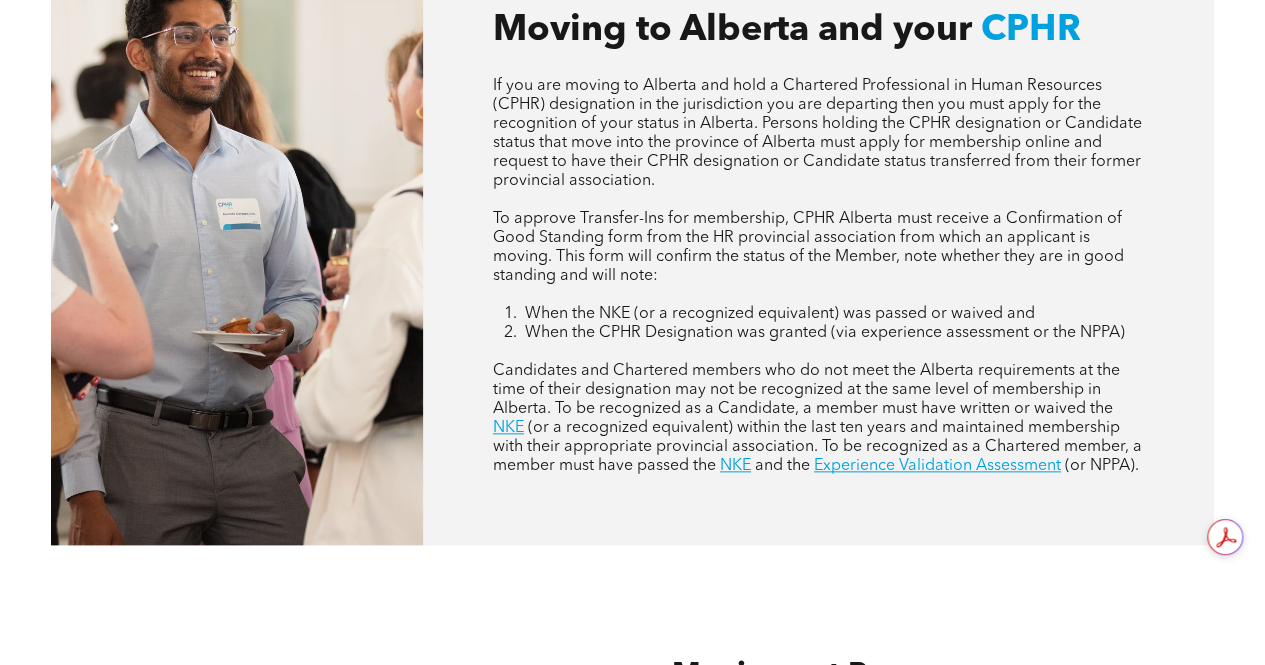 scroll, scrollTop: 920, scrollLeft: 0, axis: vertical 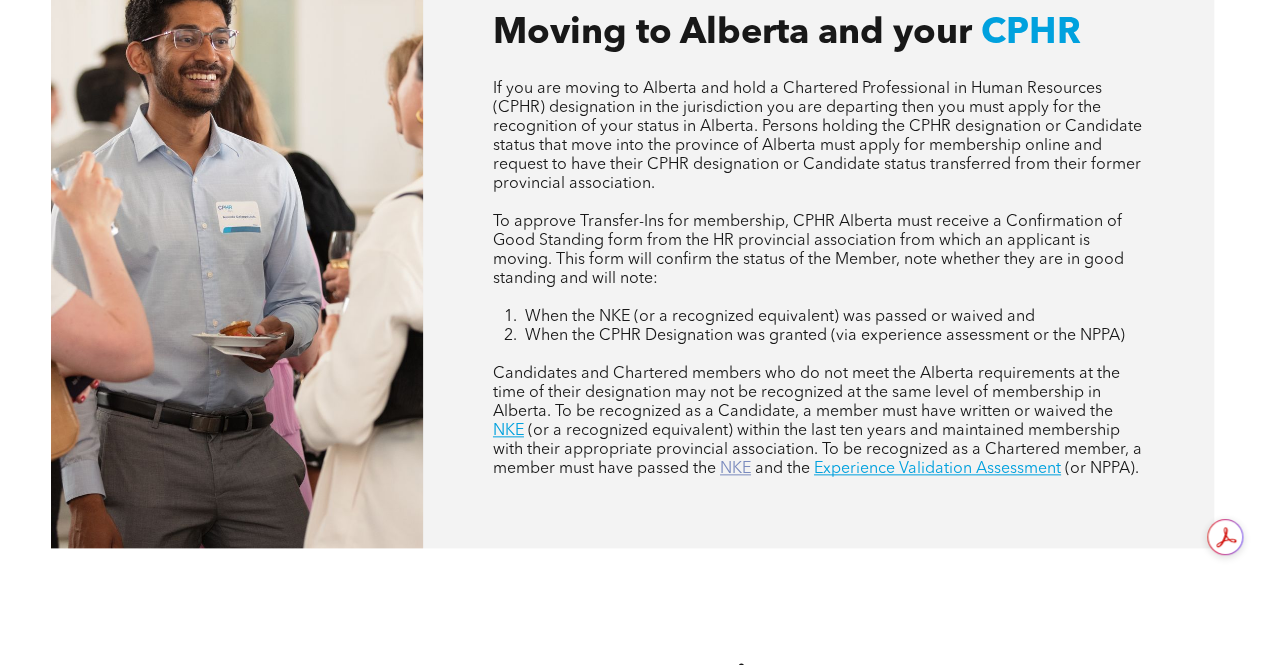 click on "NKE" at bounding box center (735, 469) 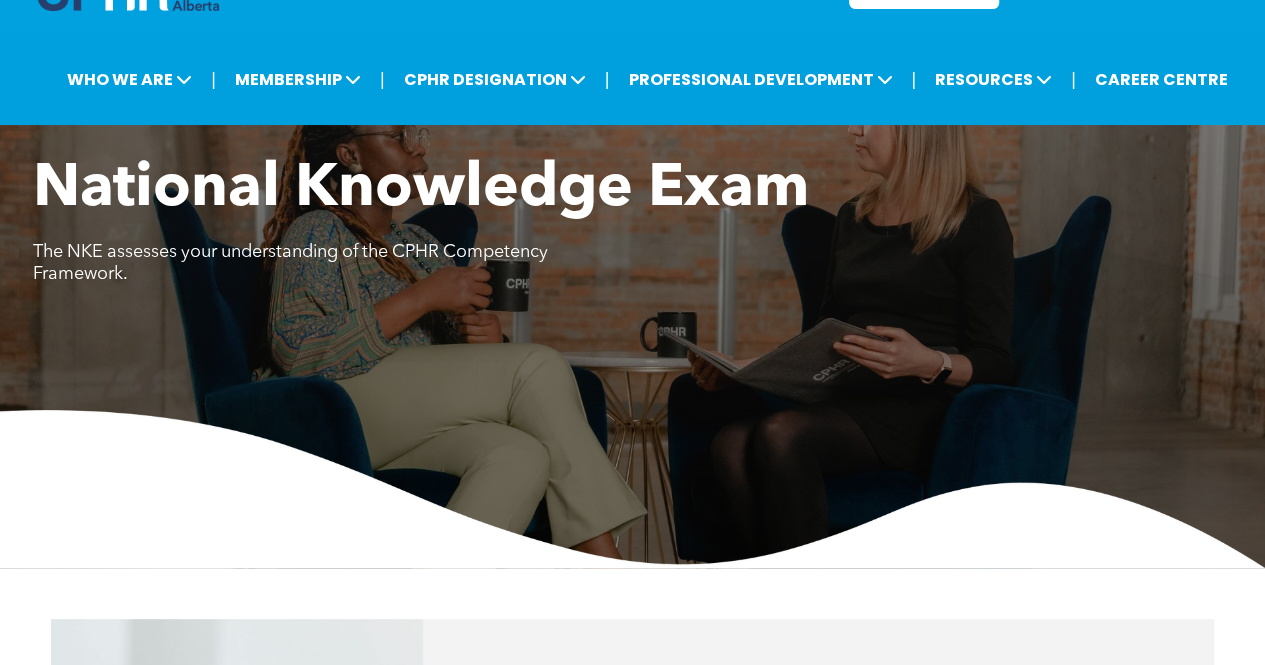scroll, scrollTop: 0, scrollLeft: 0, axis: both 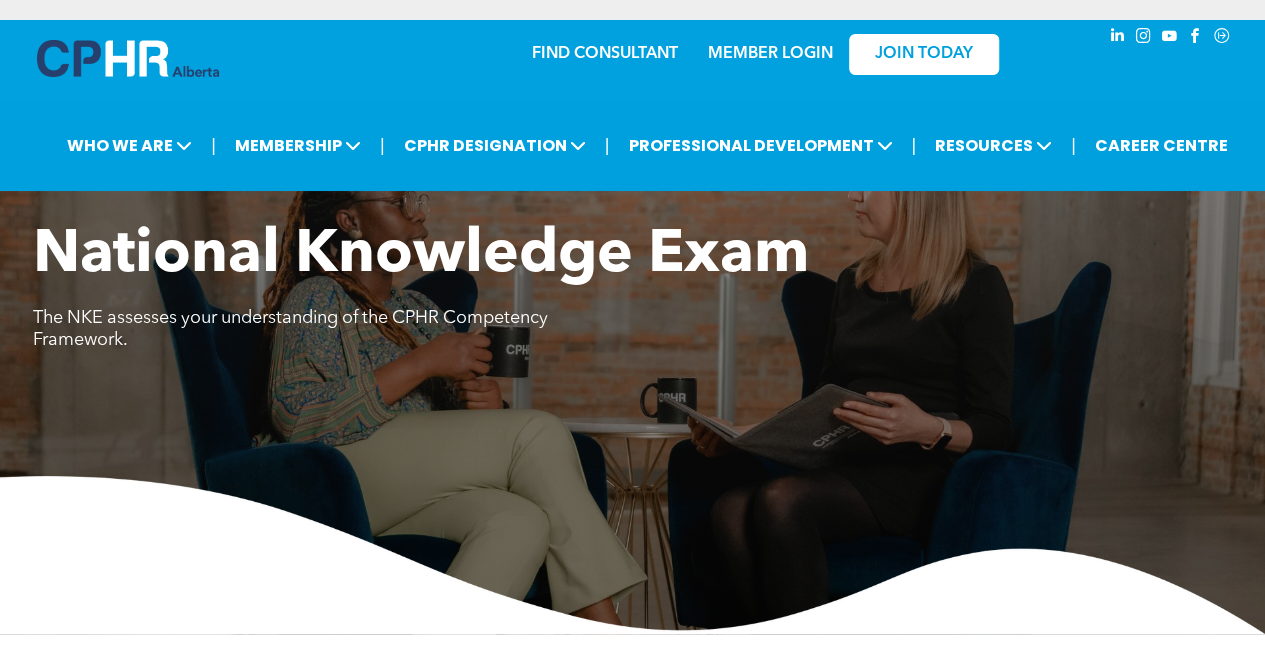 click 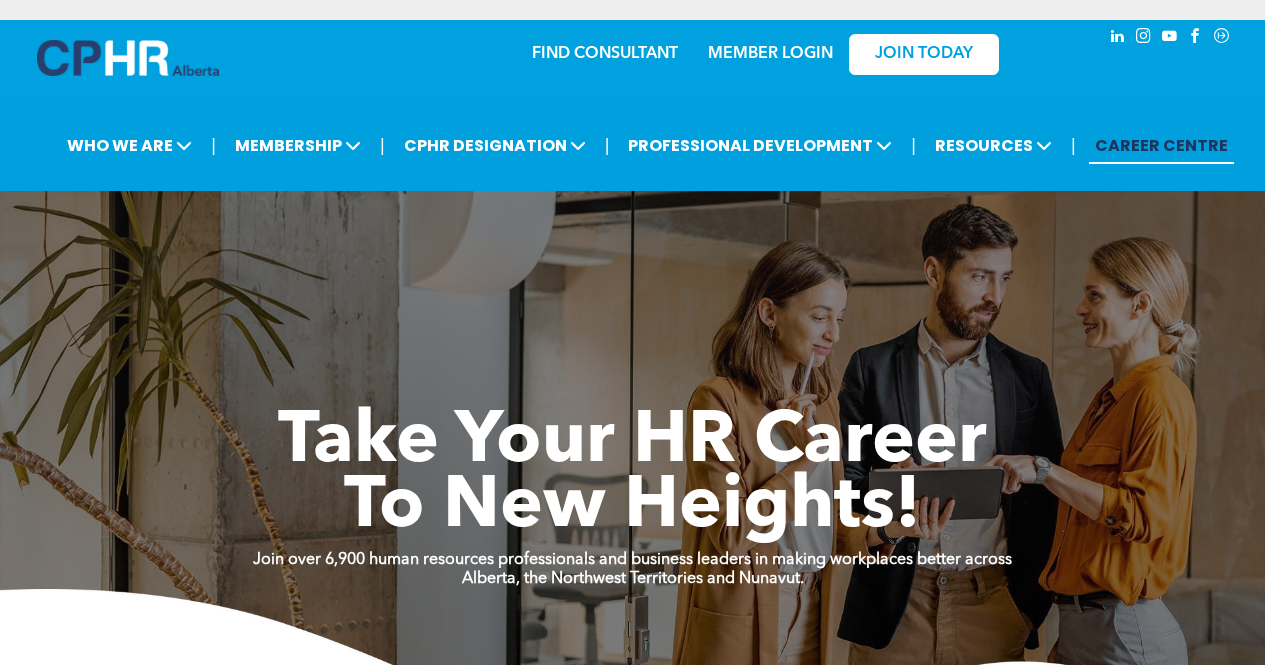 scroll, scrollTop: 0, scrollLeft: 0, axis: both 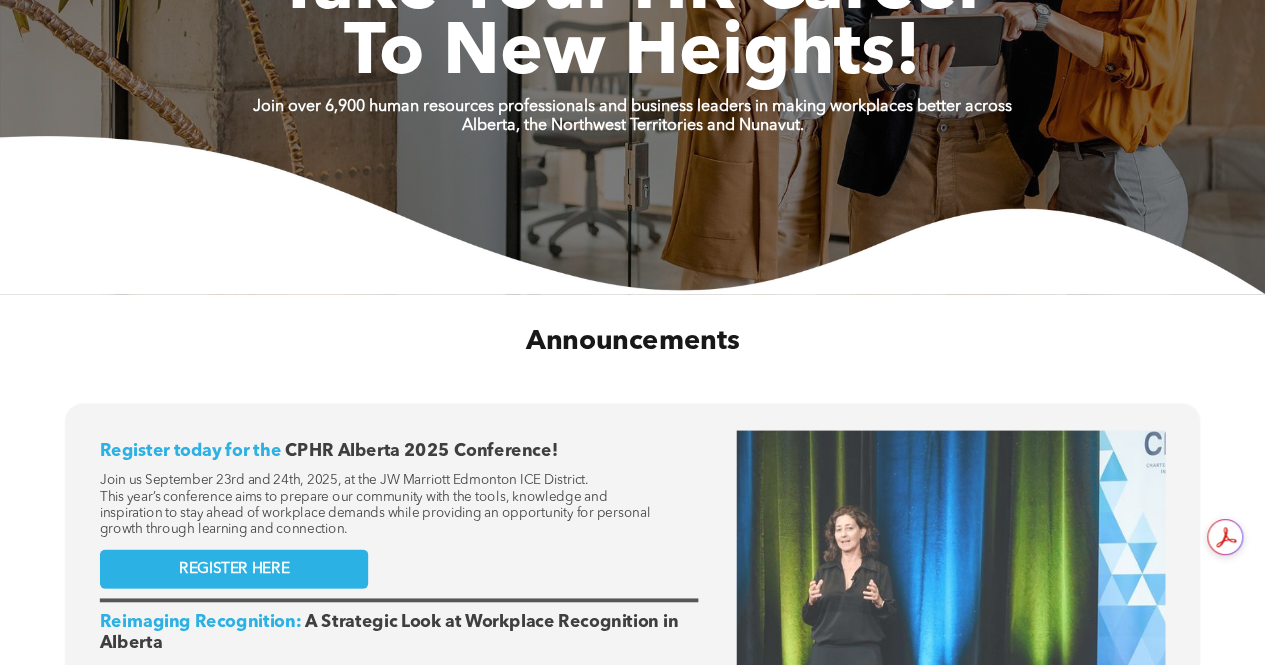click on "Get your tickets today." at bounding box center (711, 6066) 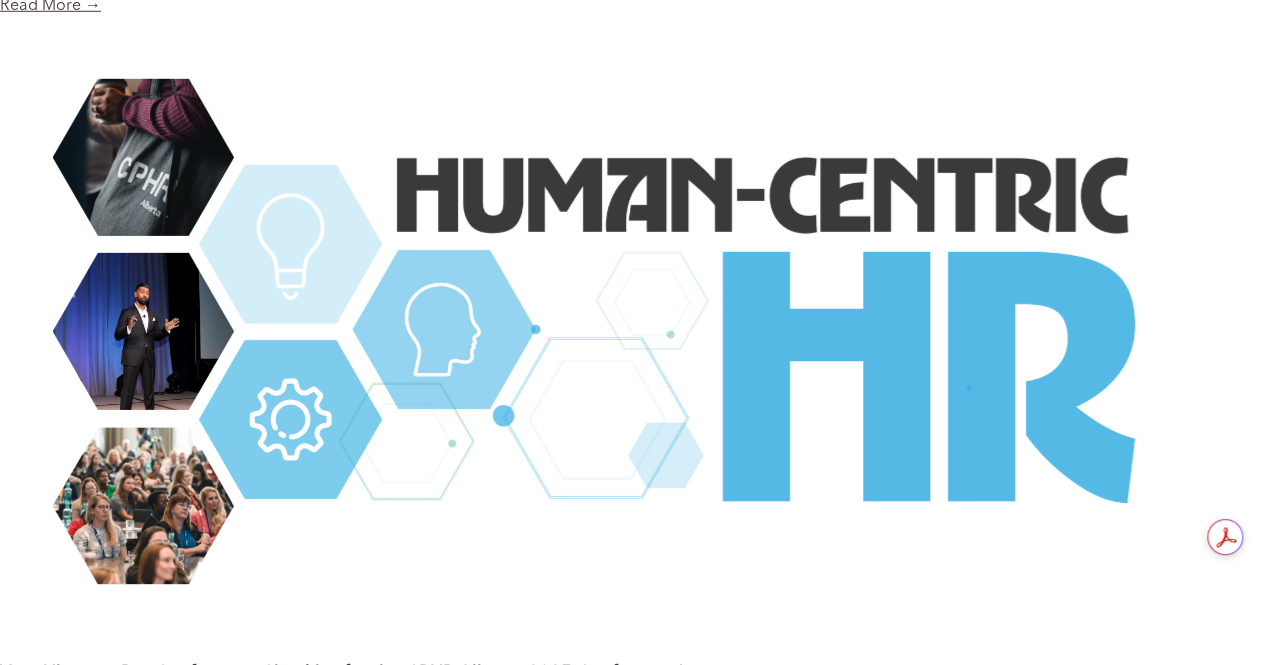 scroll, scrollTop: 3911, scrollLeft: 0, axis: vertical 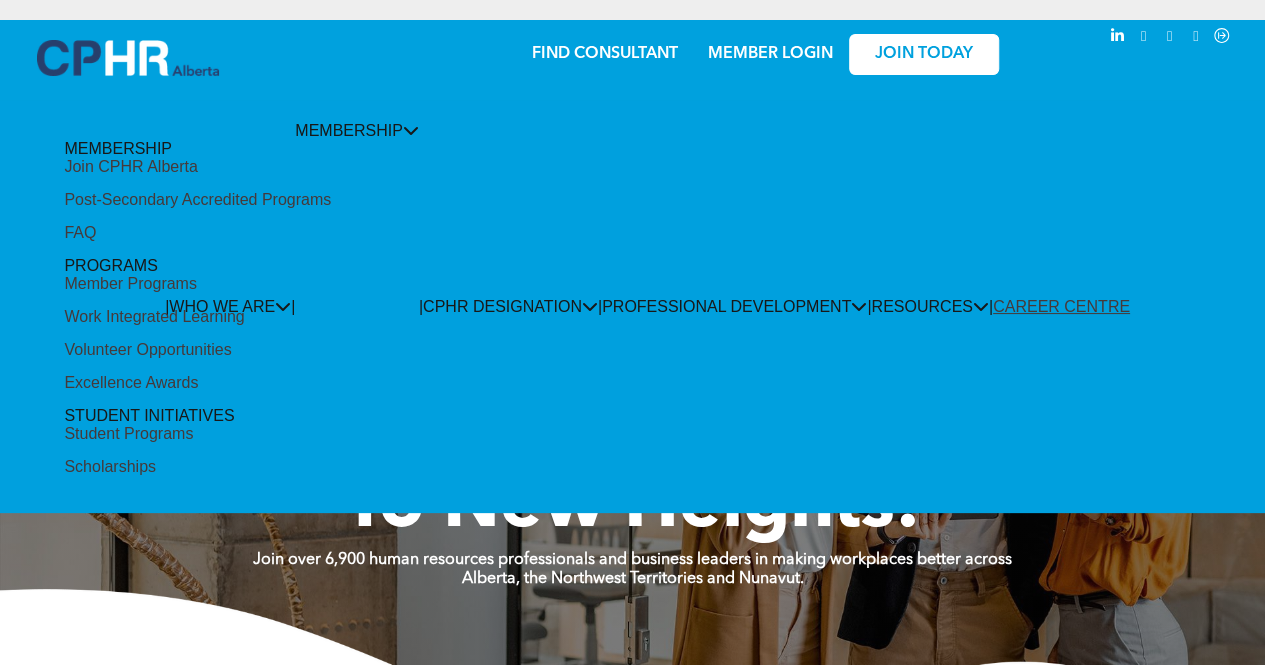 click on "Join CPHR Alberta" at bounding box center (130, 167) 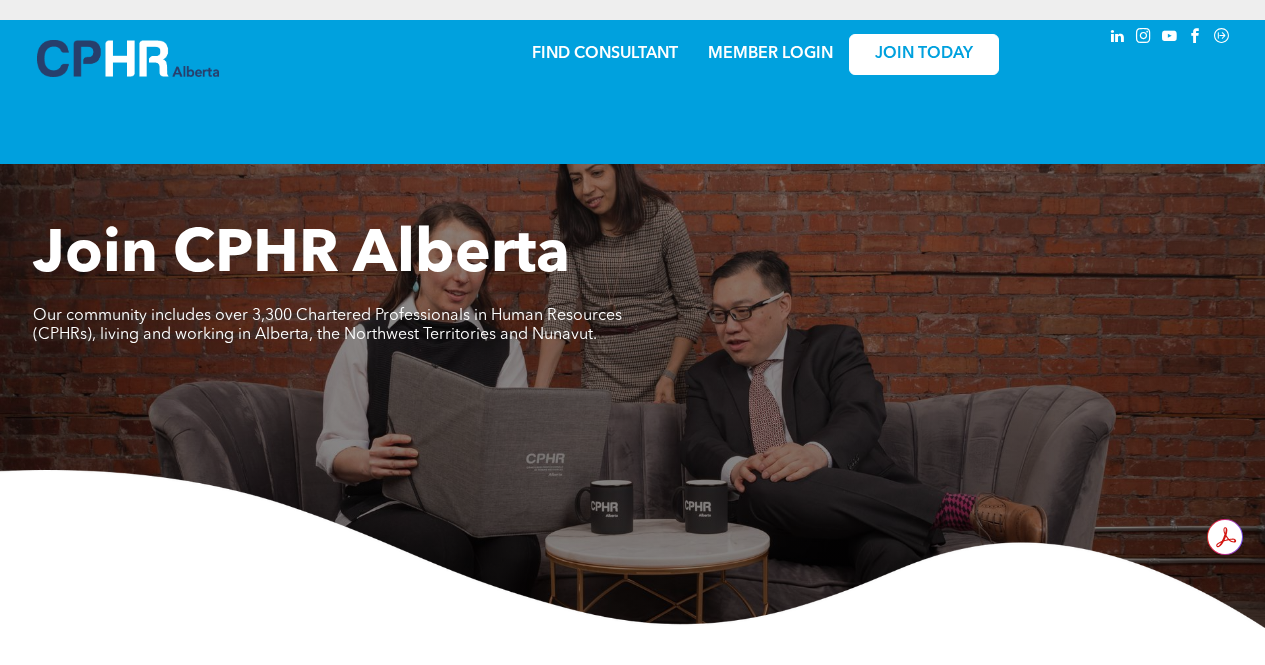 scroll, scrollTop: 0, scrollLeft: 0, axis: both 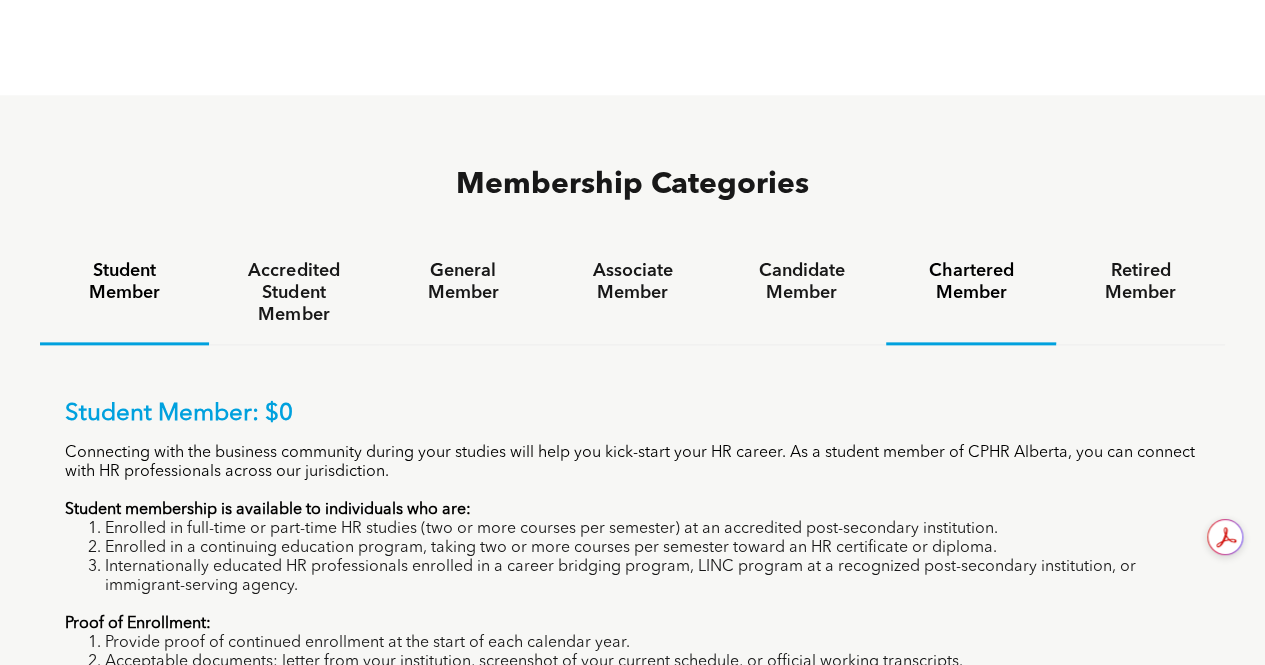 click on "Chartered Member" at bounding box center (970, 282) 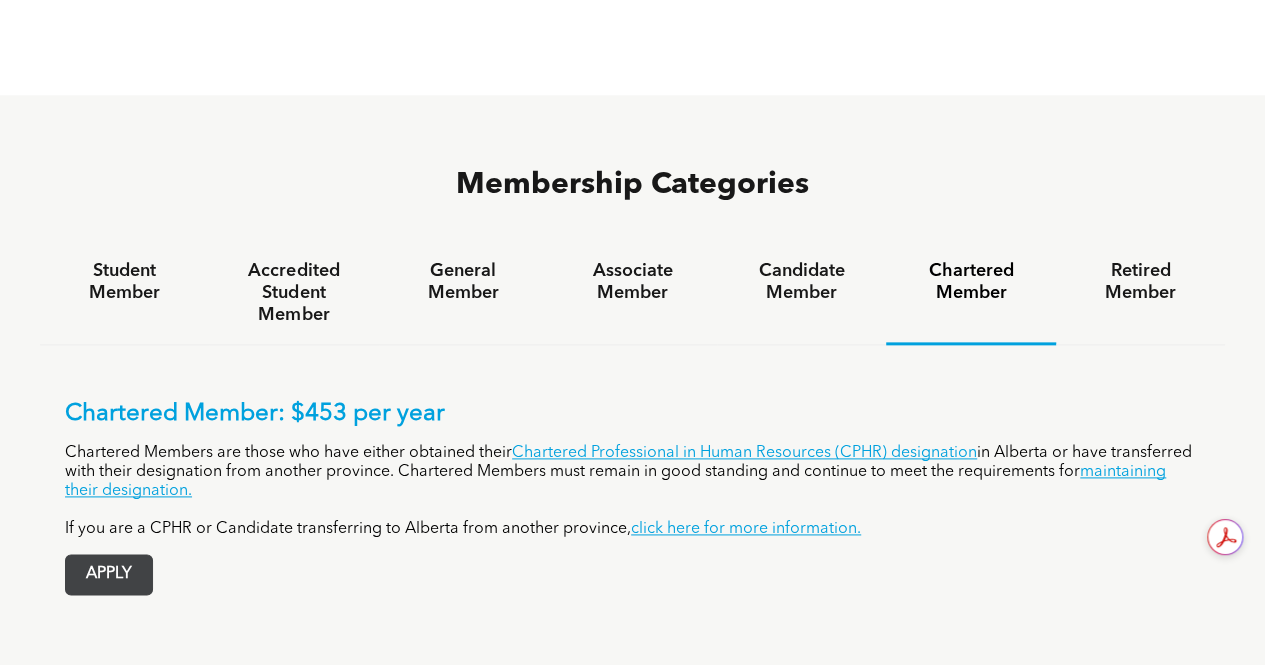 click on "APPLY" at bounding box center (109, 574) 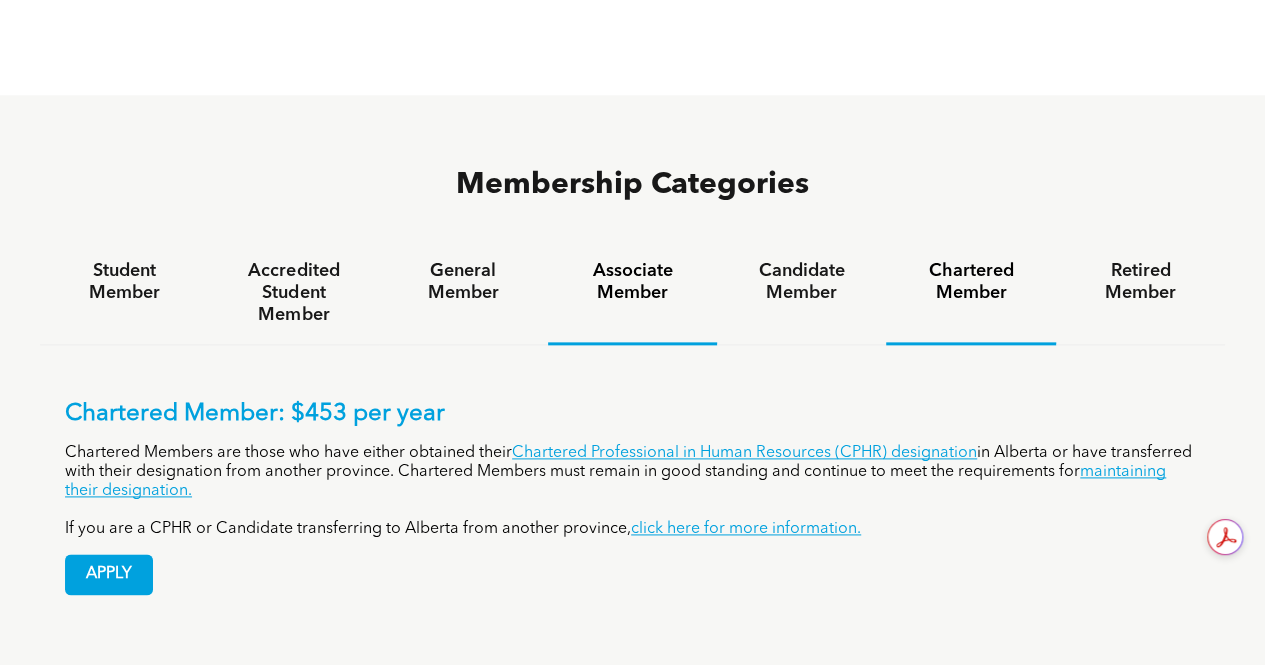 click on "Associate Member" at bounding box center (632, 282) 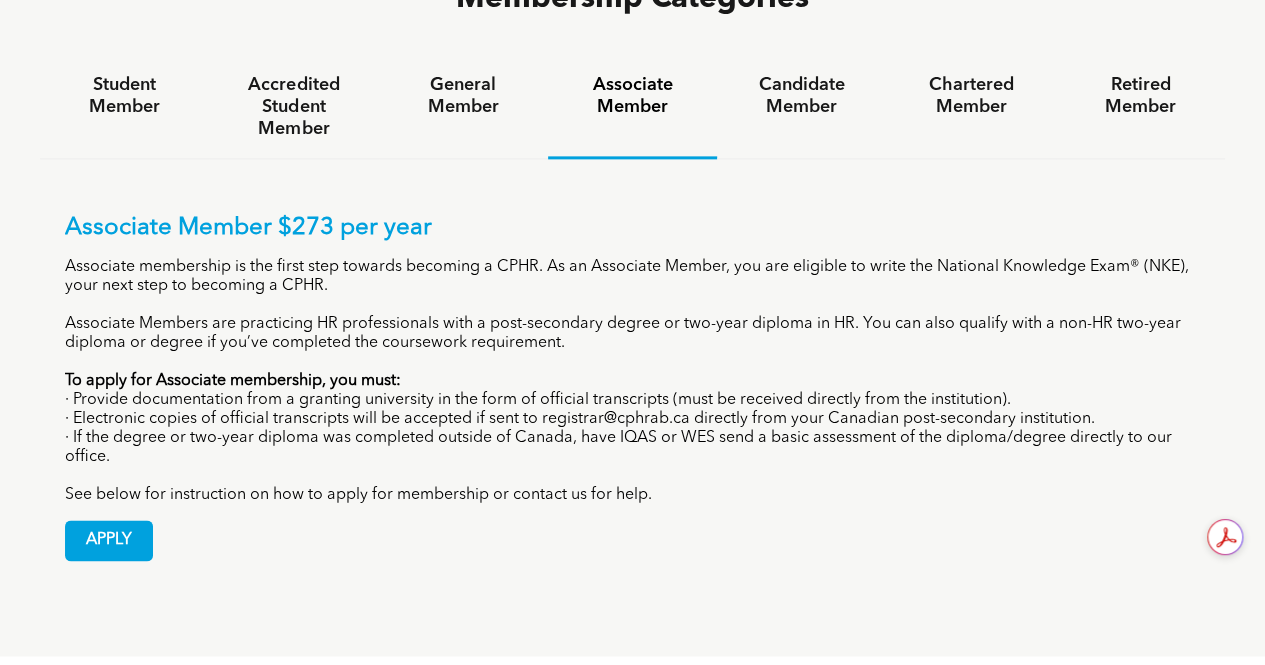 scroll, scrollTop: 1413, scrollLeft: 0, axis: vertical 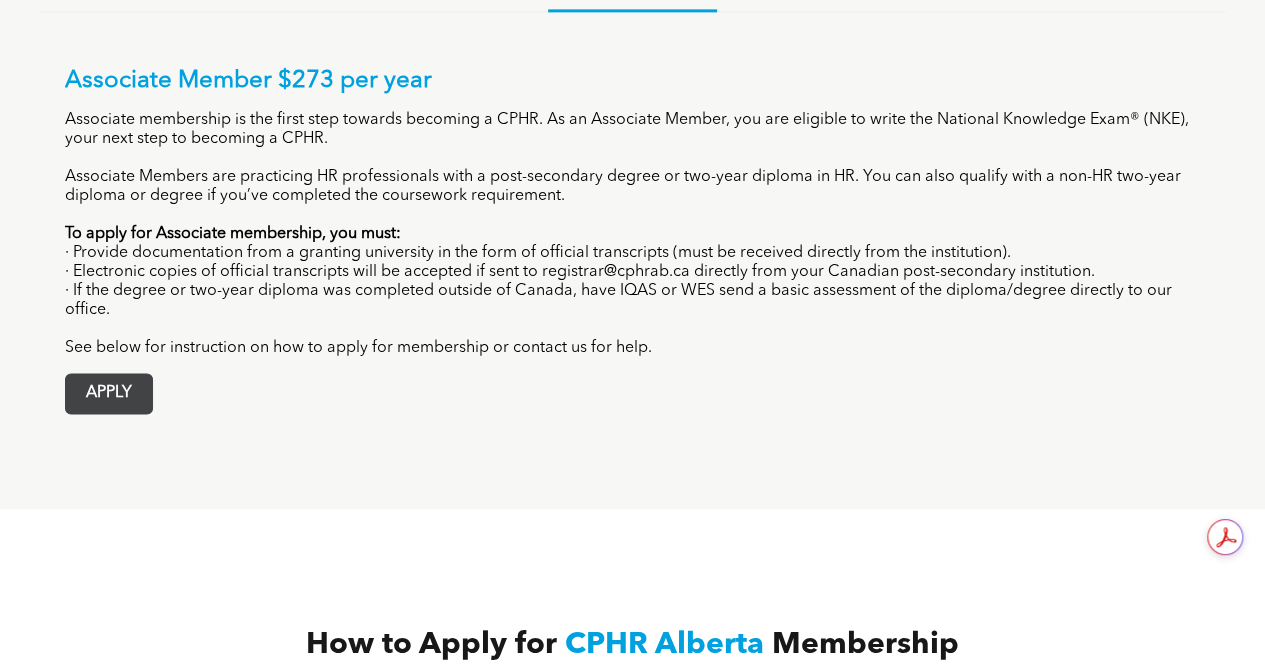 click on "APPLY" at bounding box center [109, 393] 